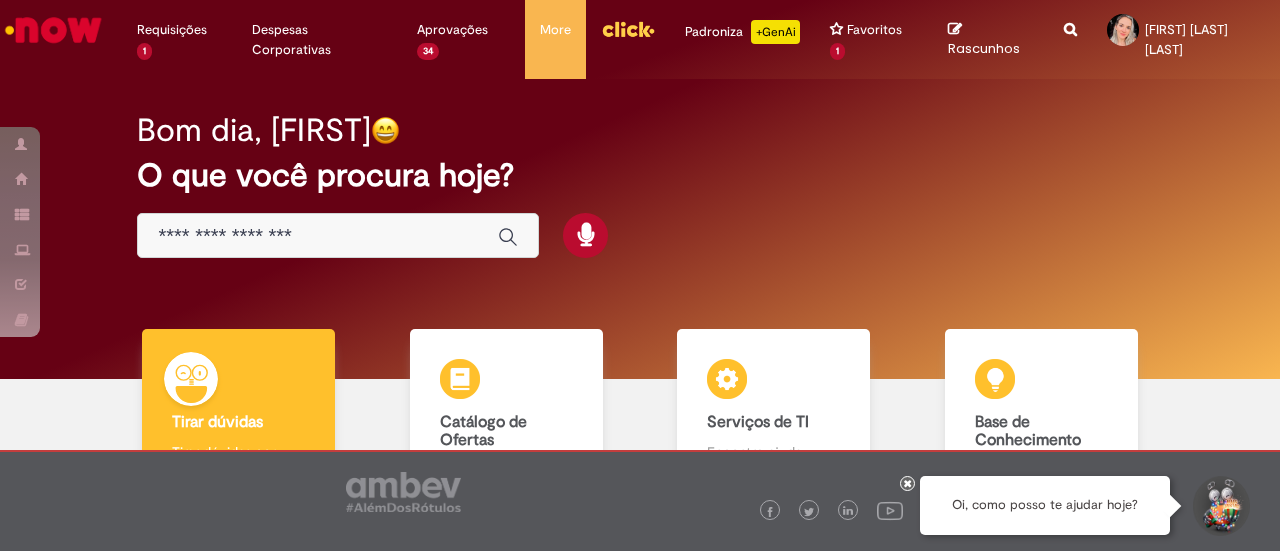 scroll, scrollTop: 0, scrollLeft: 0, axis: both 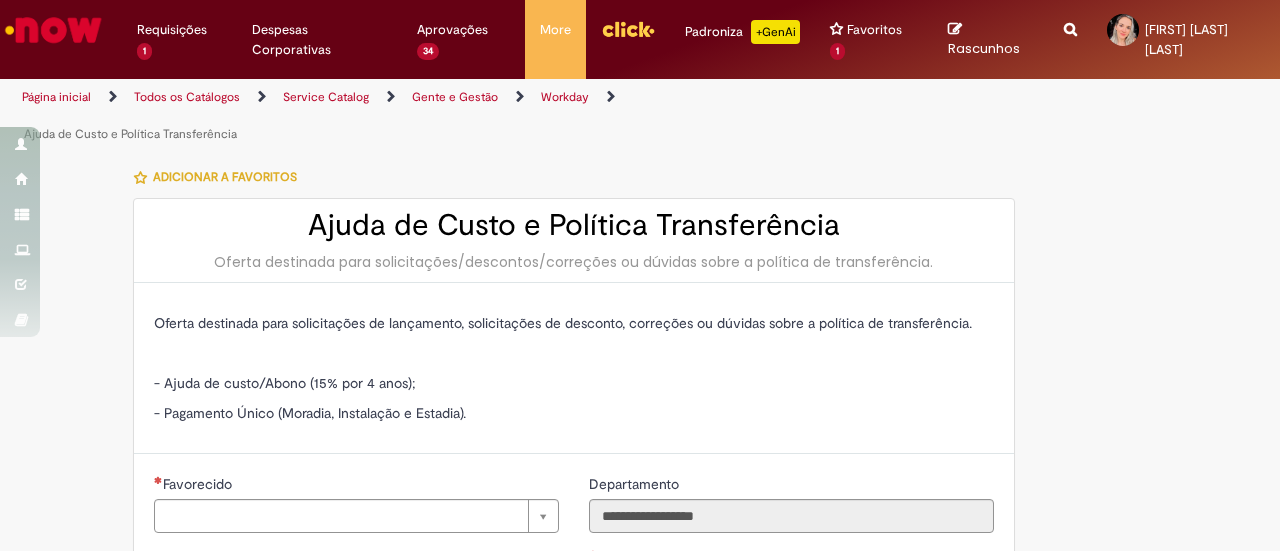 type on "**********" 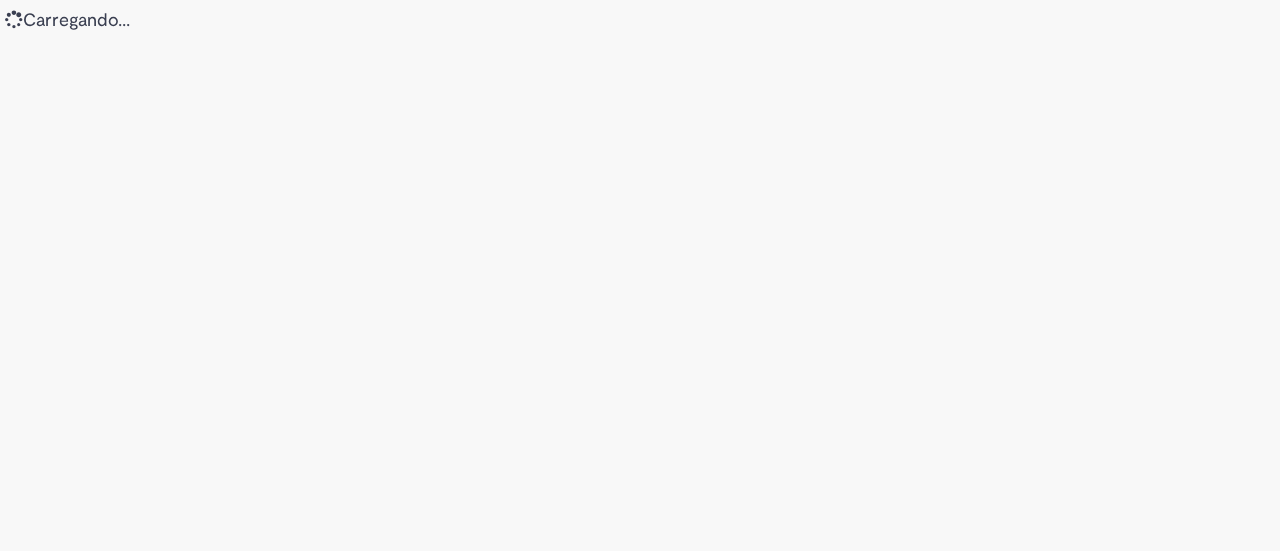 scroll, scrollTop: 0, scrollLeft: 0, axis: both 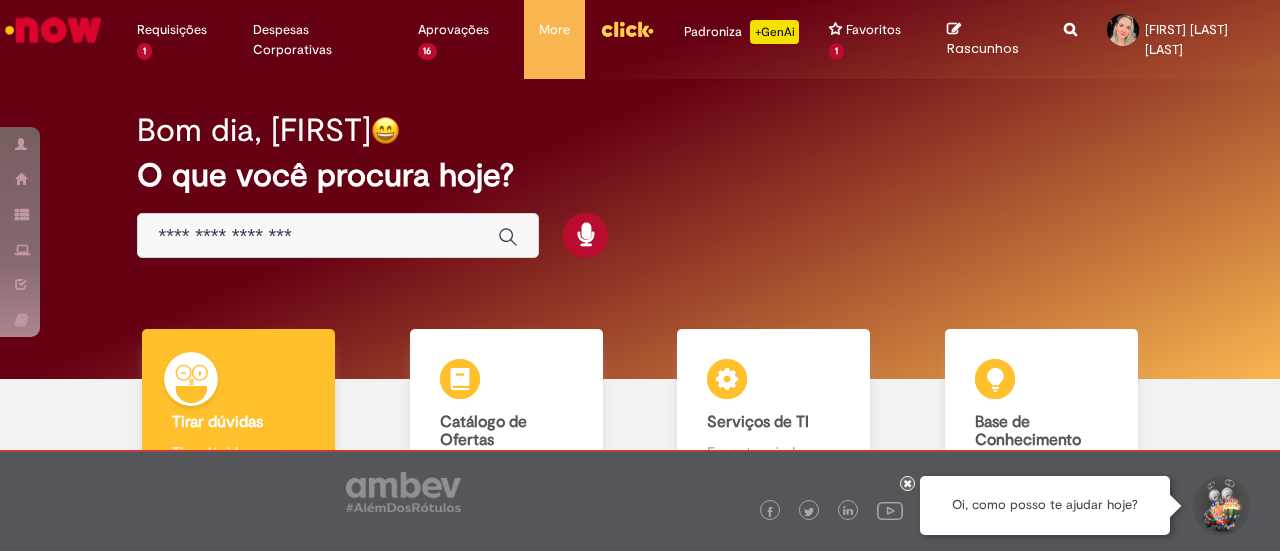 click at bounding box center [1070, 18] 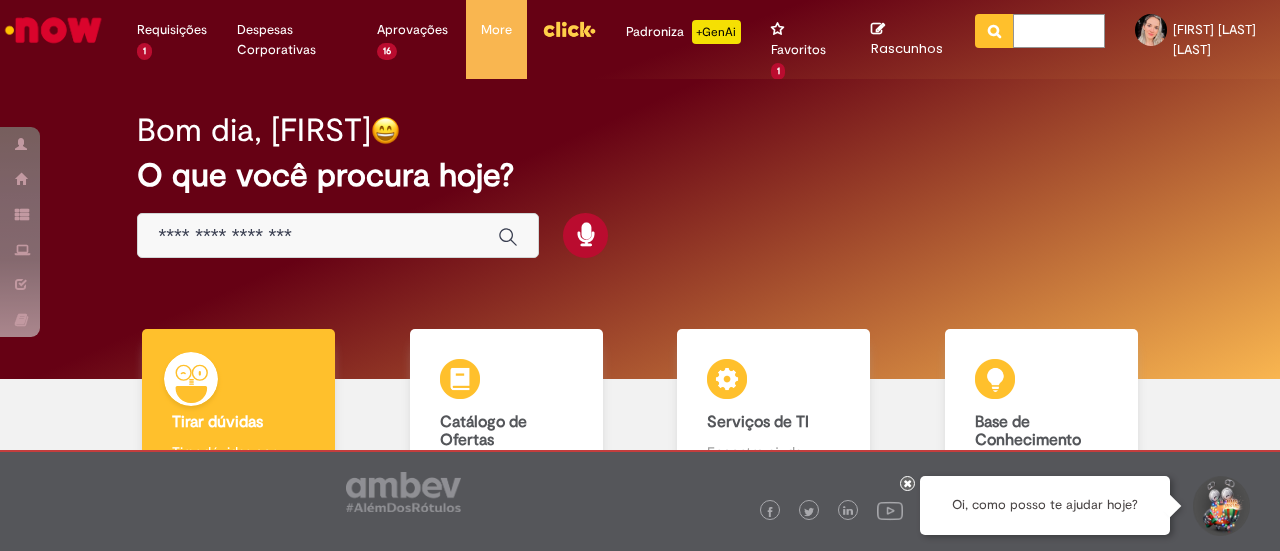 click at bounding box center [1059, 31] 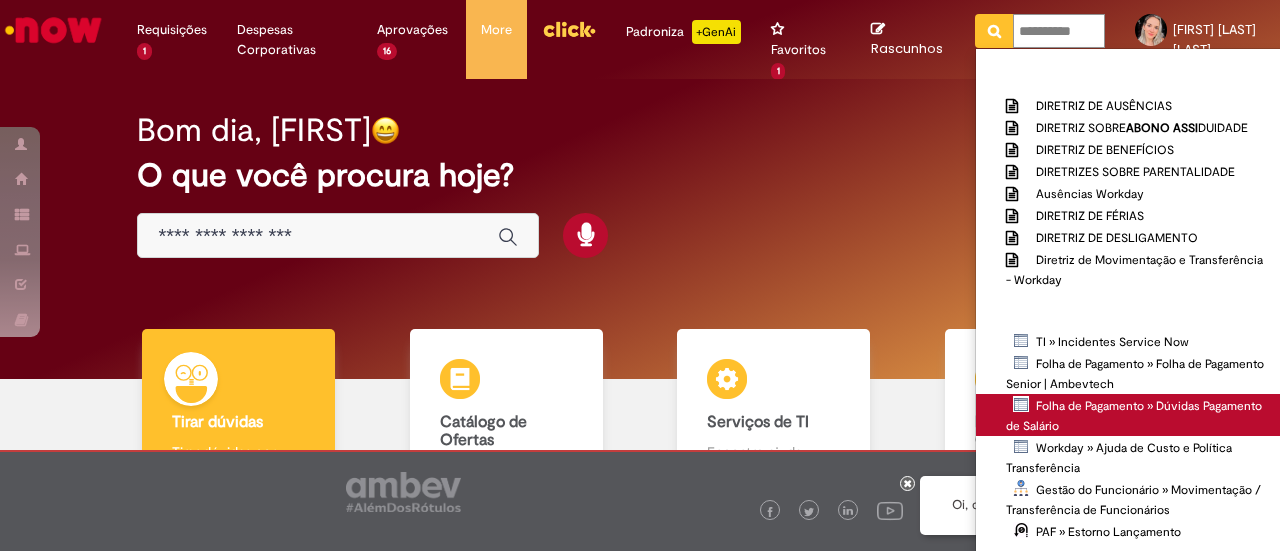type on "**********" 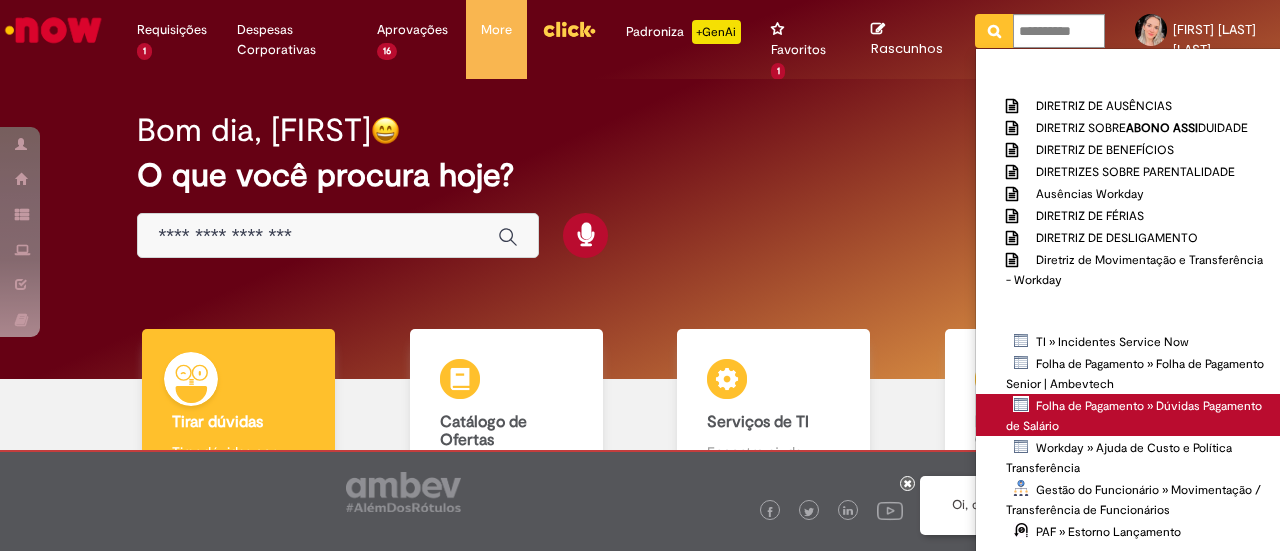 click on "Folha de Pagamento » Dúvidas Pagamento de Salário" at bounding box center [0, 0] 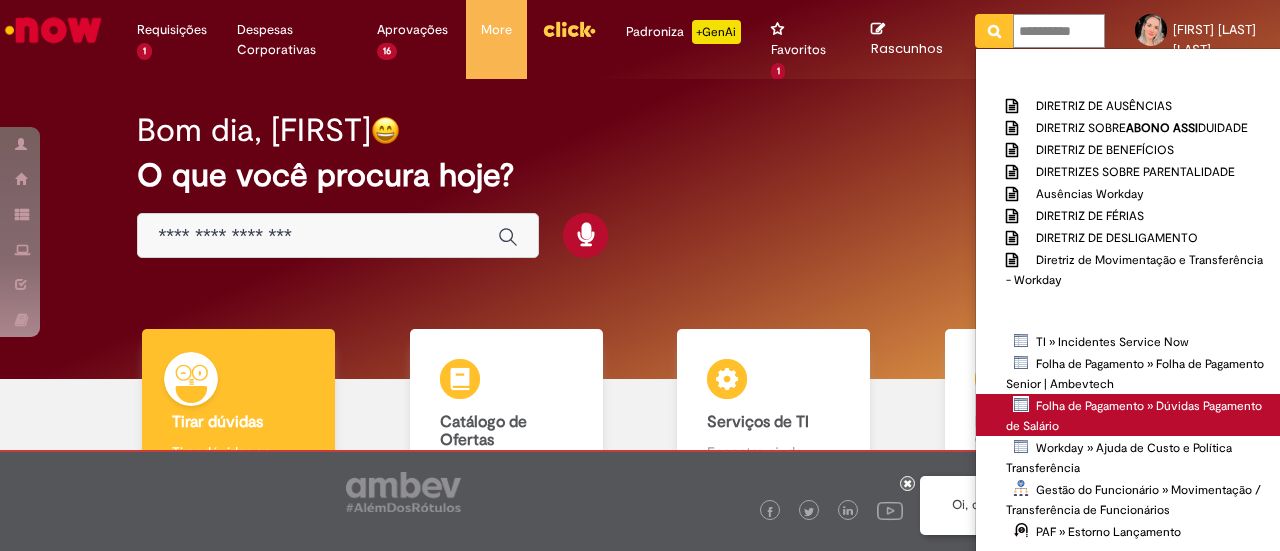type 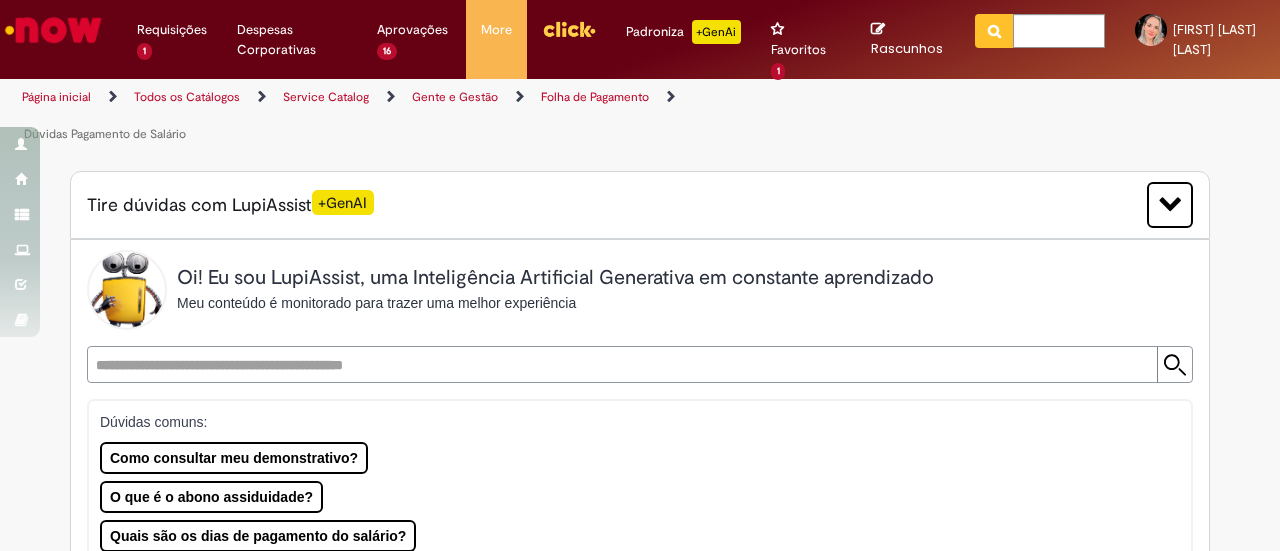 type on "********" 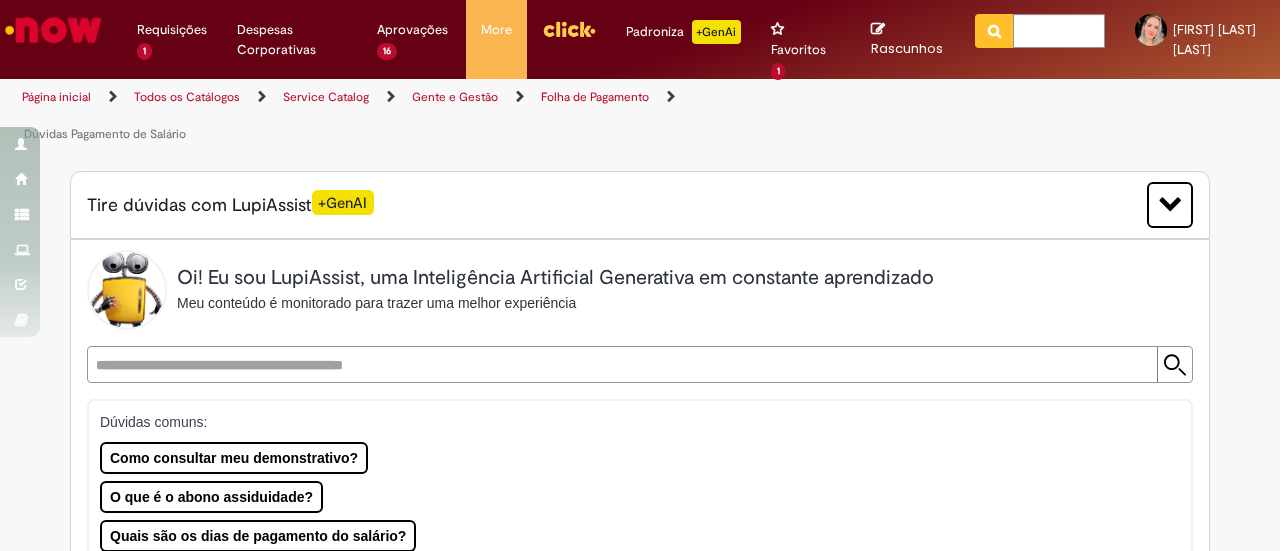 type on "**********" 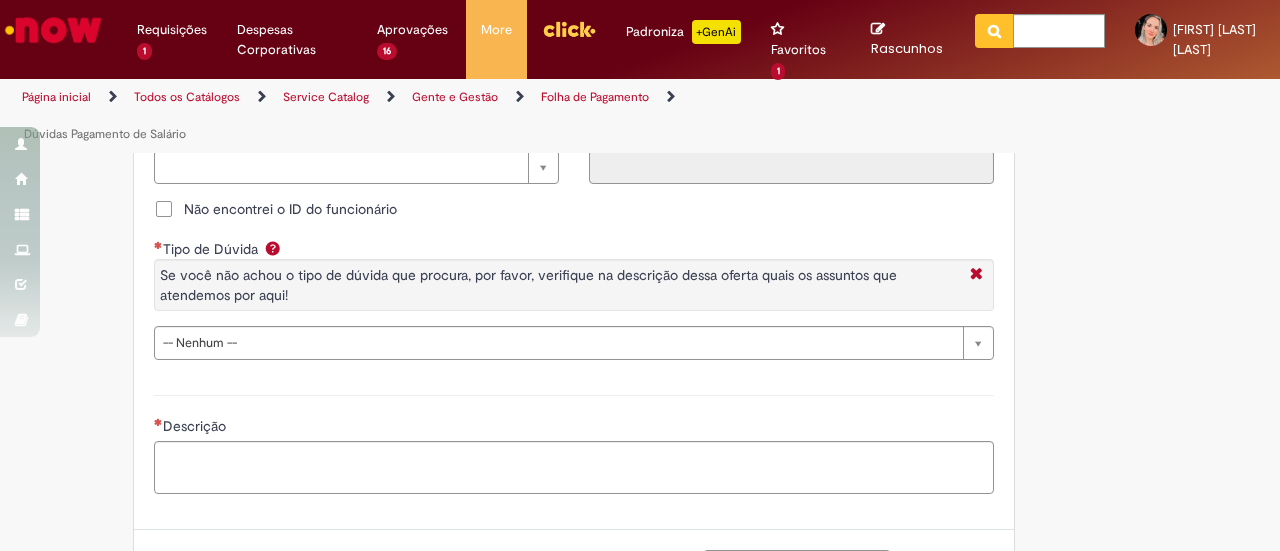 scroll, scrollTop: 1700, scrollLeft: 0, axis: vertical 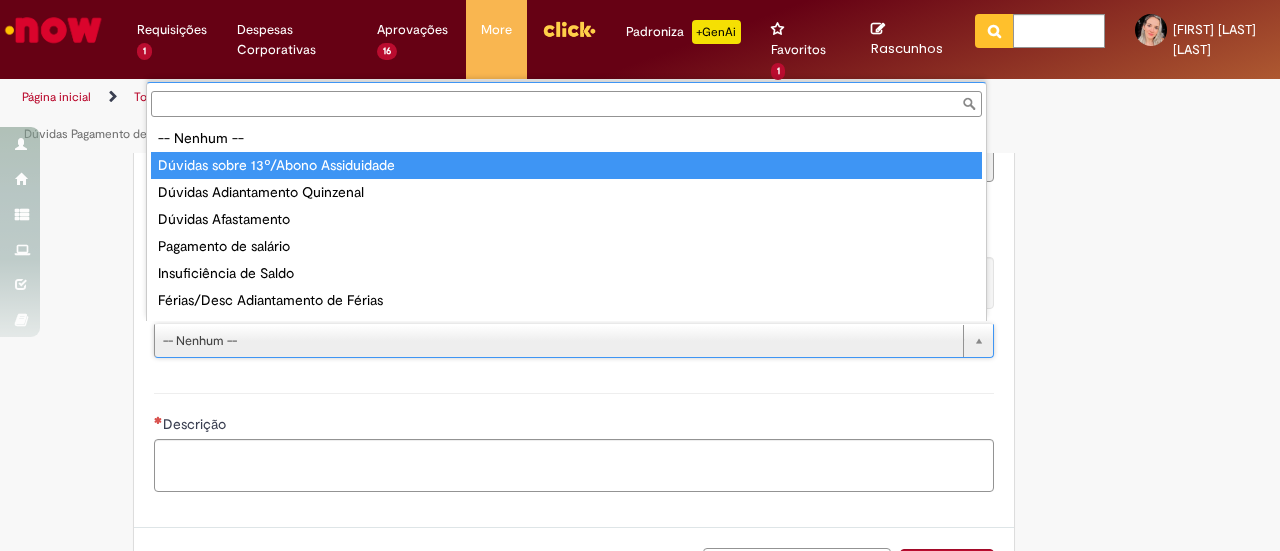 type on "**********" 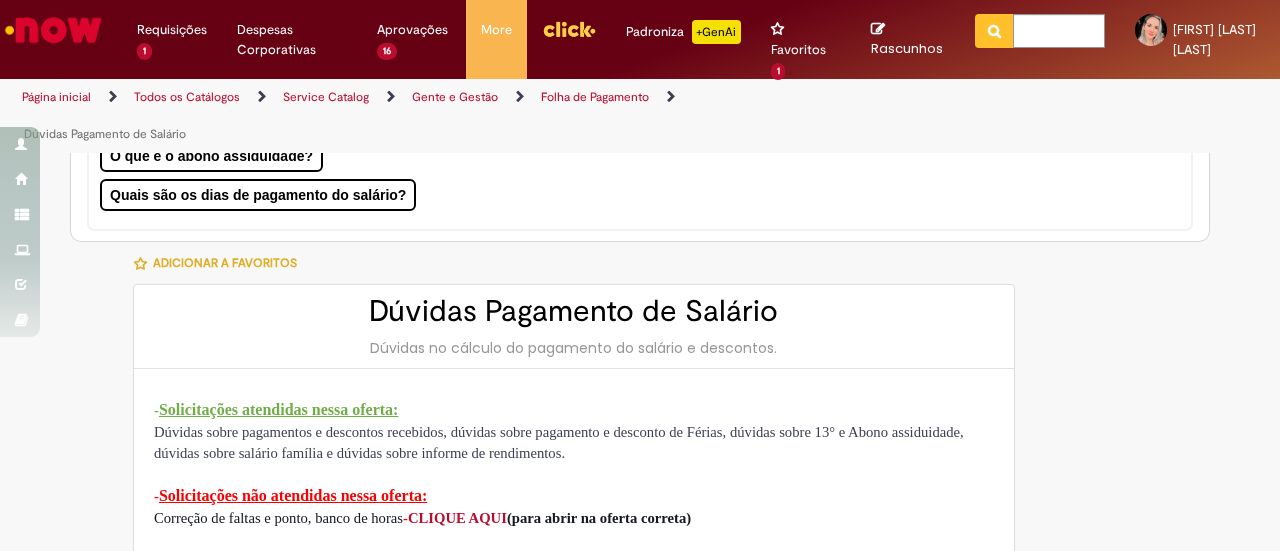 scroll, scrollTop: 200, scrollLeft: 0, axis: vertical 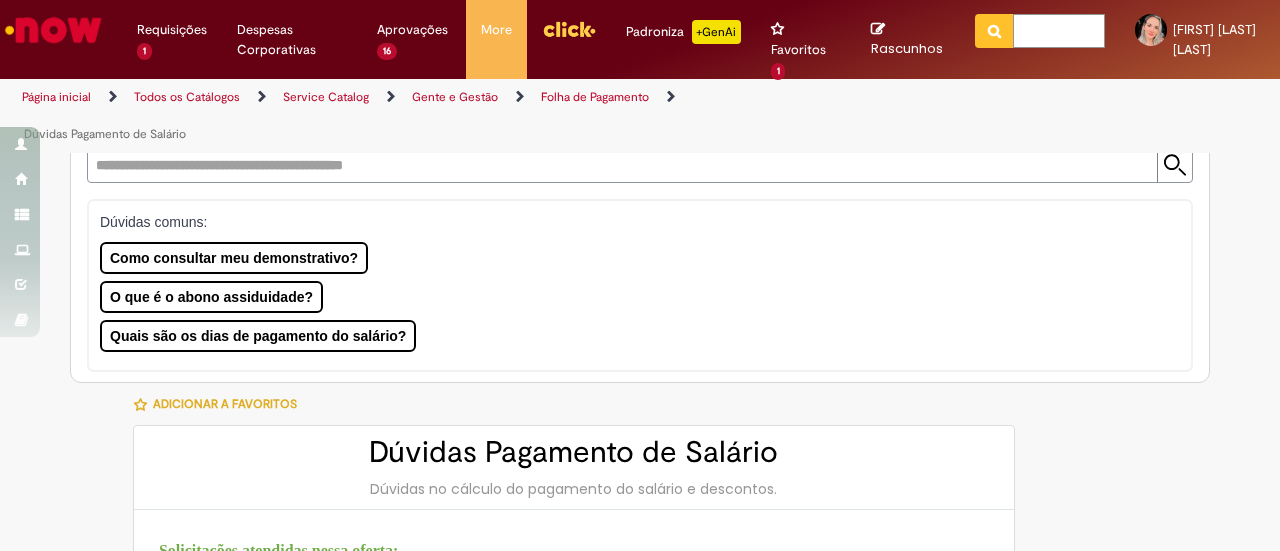 click at bounding box center [1059, 31] 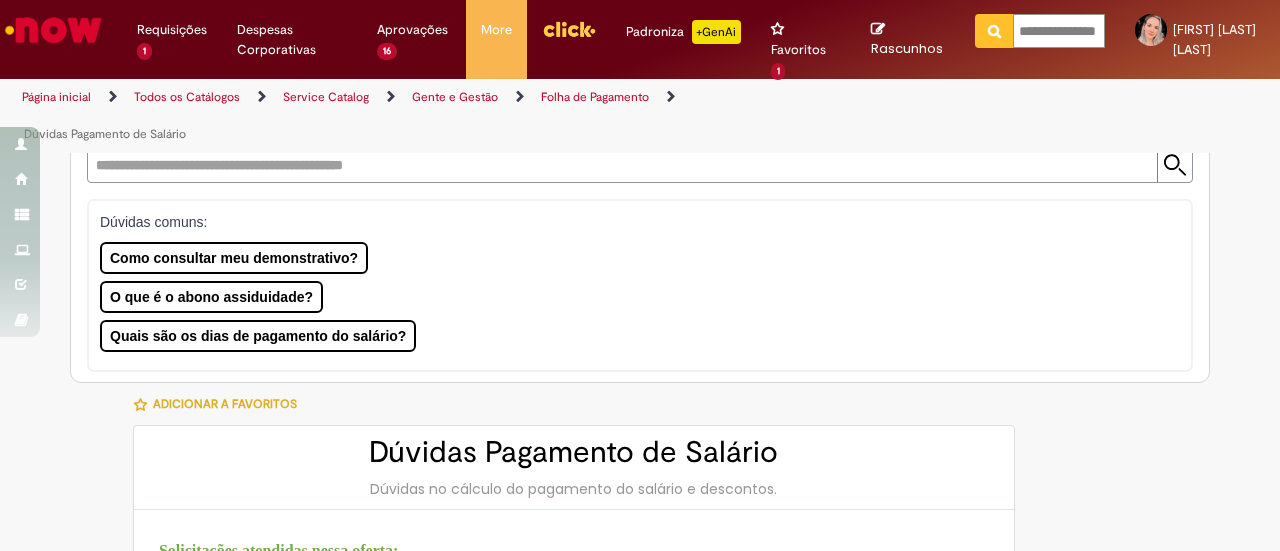 scroll, scrollTop: 0, scrollLeft: 13, axis: horizontal 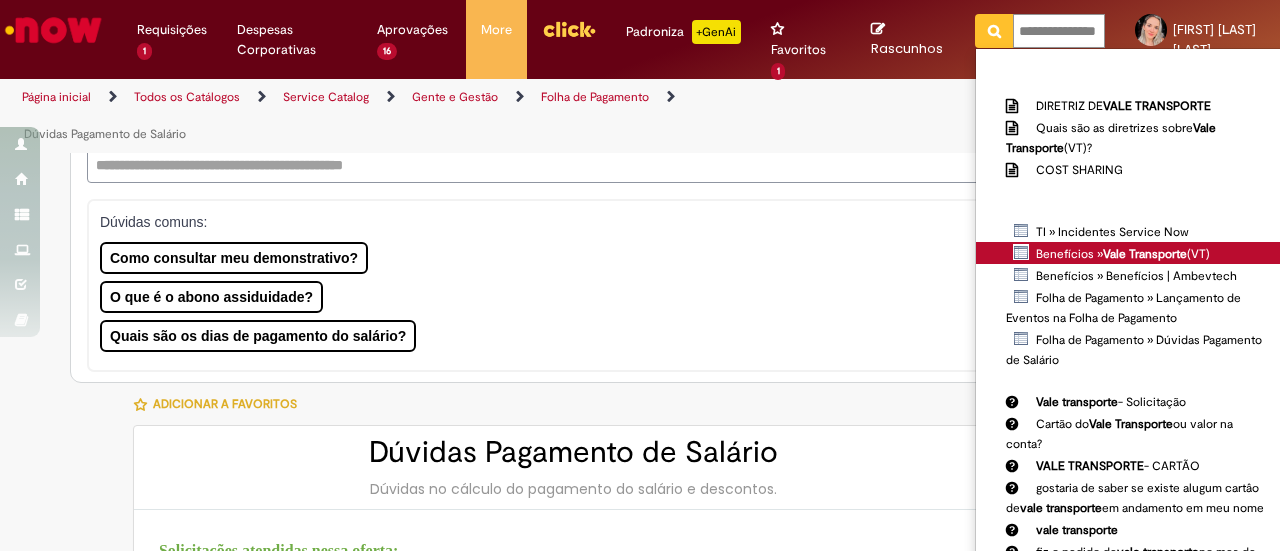 type on "**********" 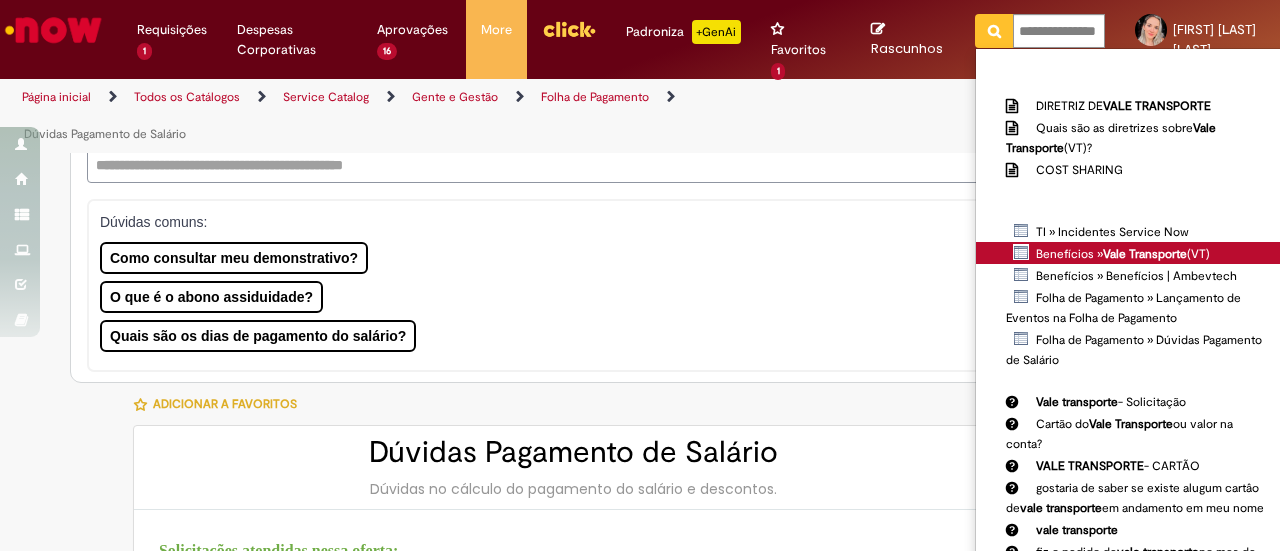 click on "Vale Transporte" at bounding box center [1145, 254] 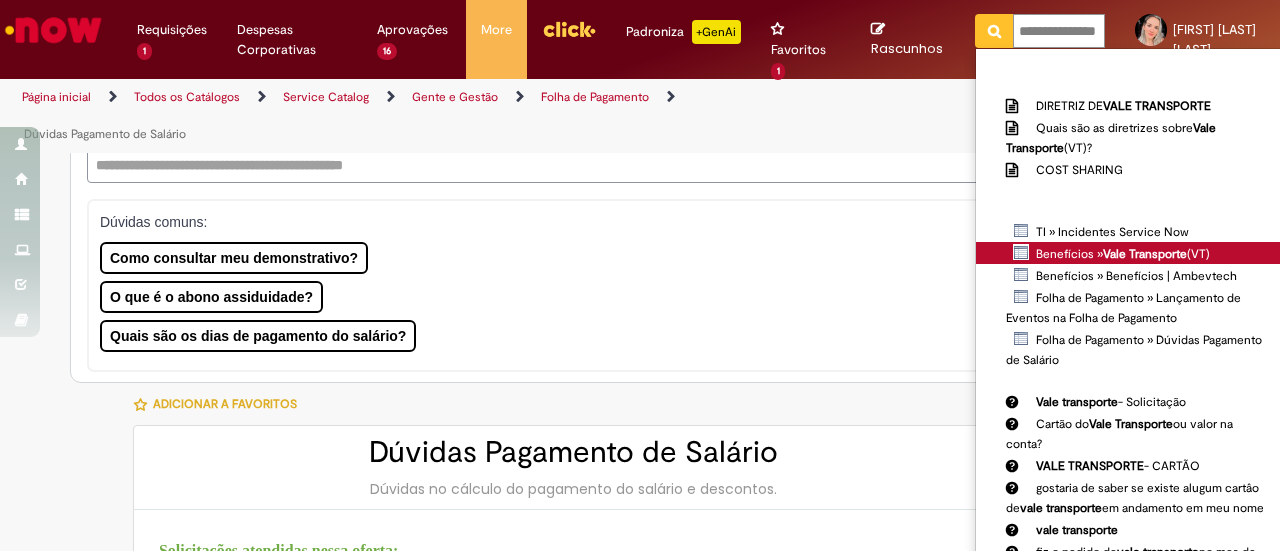 type 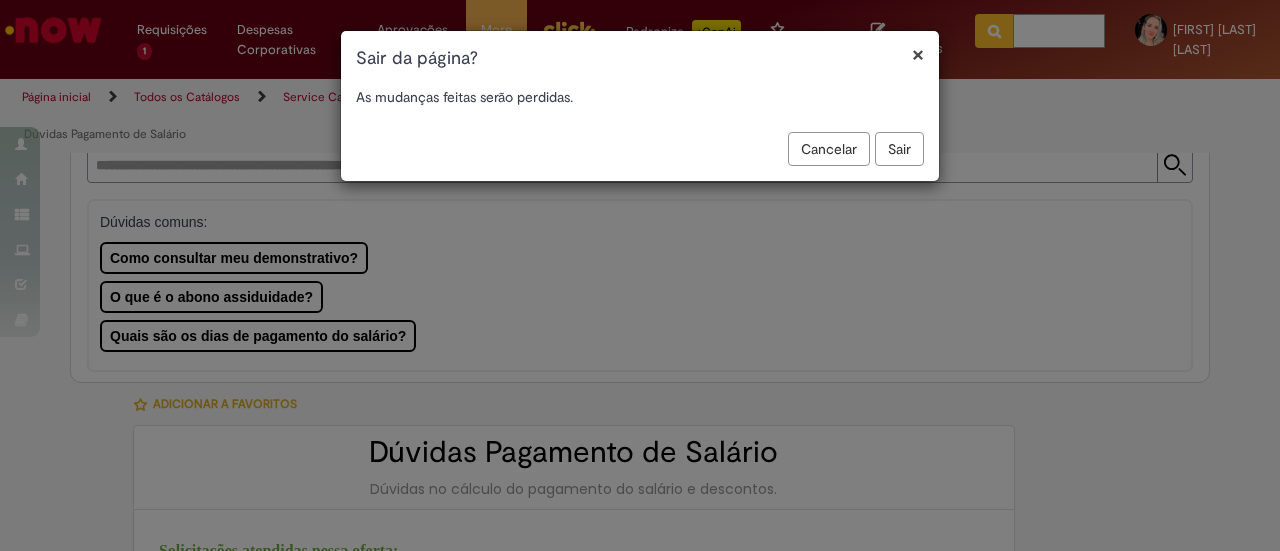 scroll, scrollTop: 0, scrollLeft: 0, axis: both 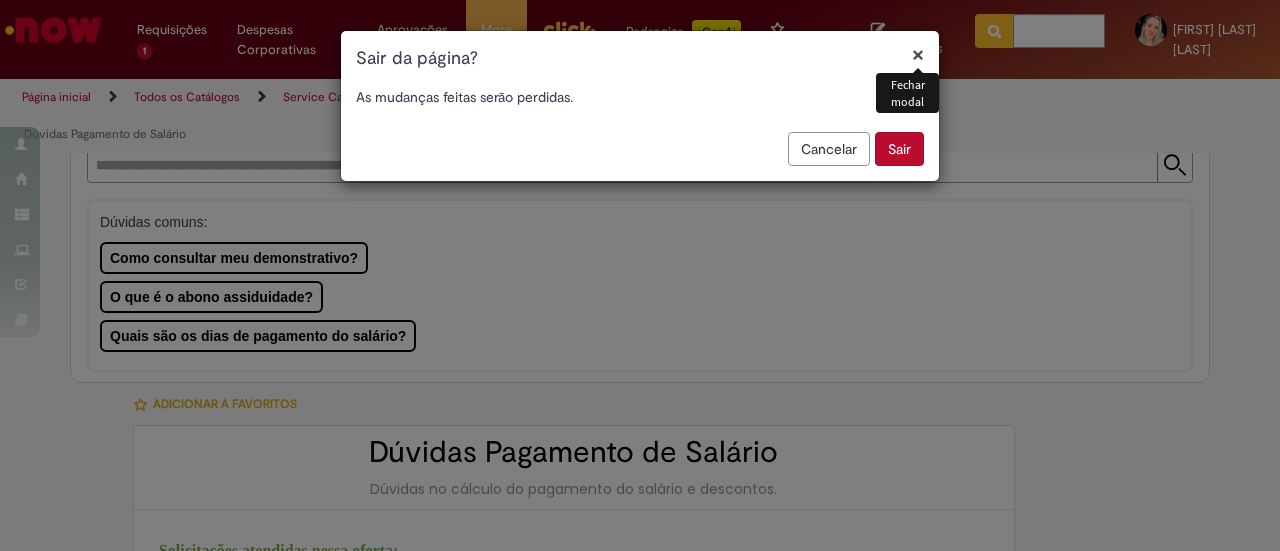 click on "Sair" at bounding box center (899, 149) 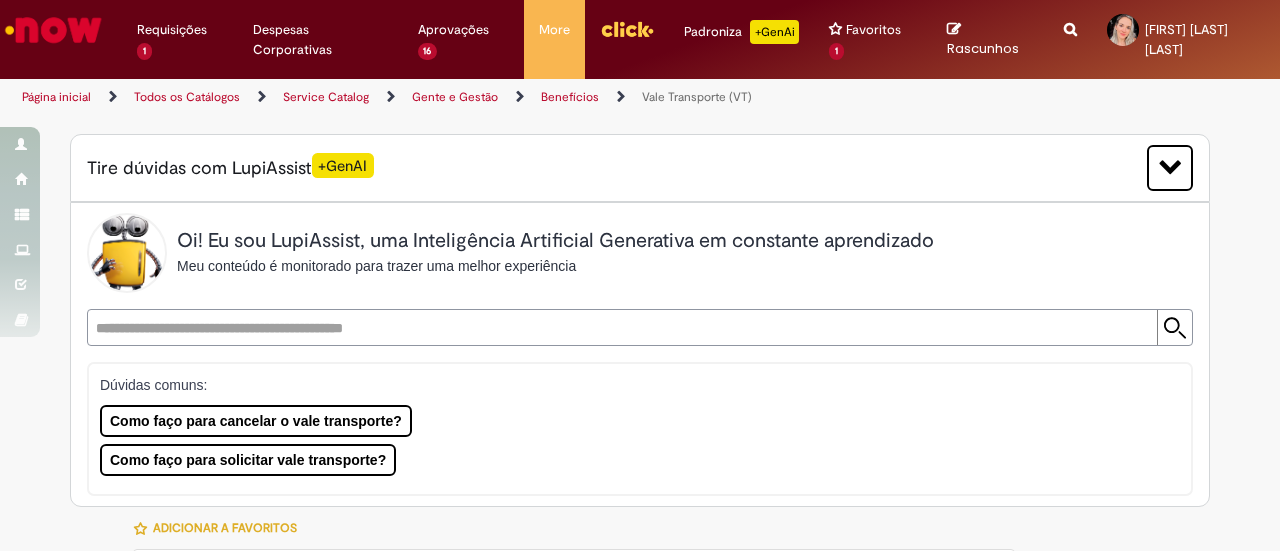 scroll, scrollTop: 0, scrollLeft: 0, axis: both 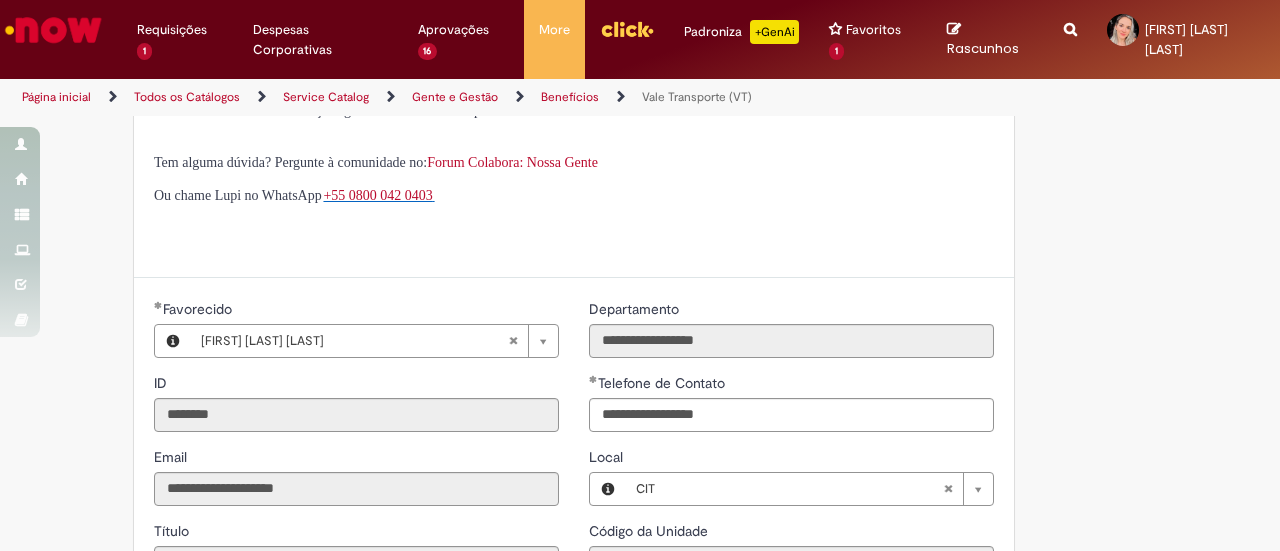 type on "**********" 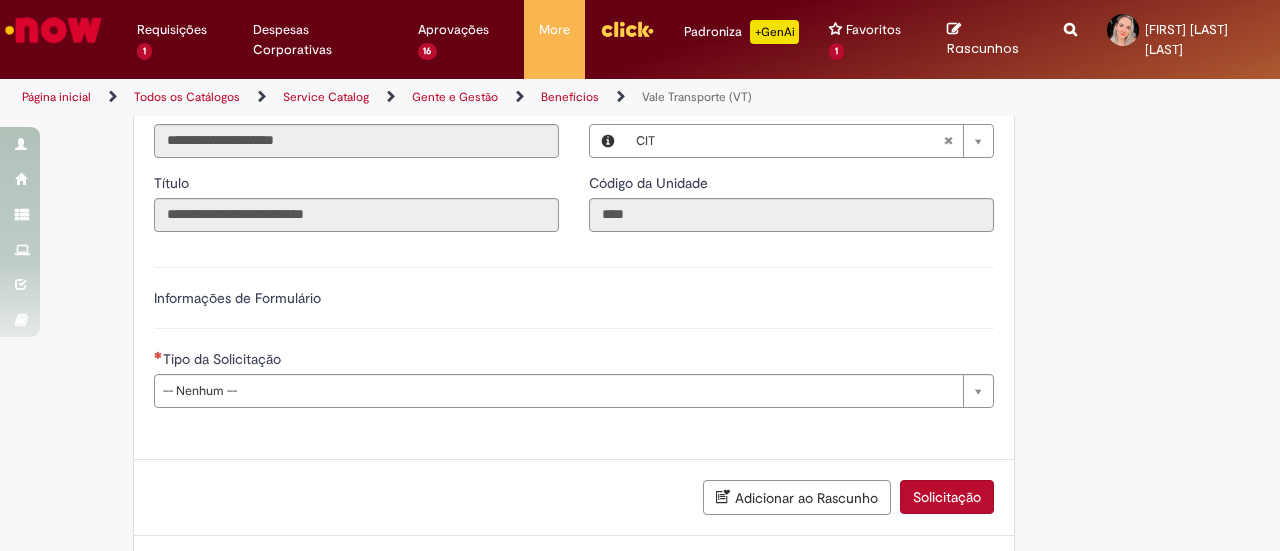 scroll, scrollTop: 1000, scrollLeft: 0, axis: vertical 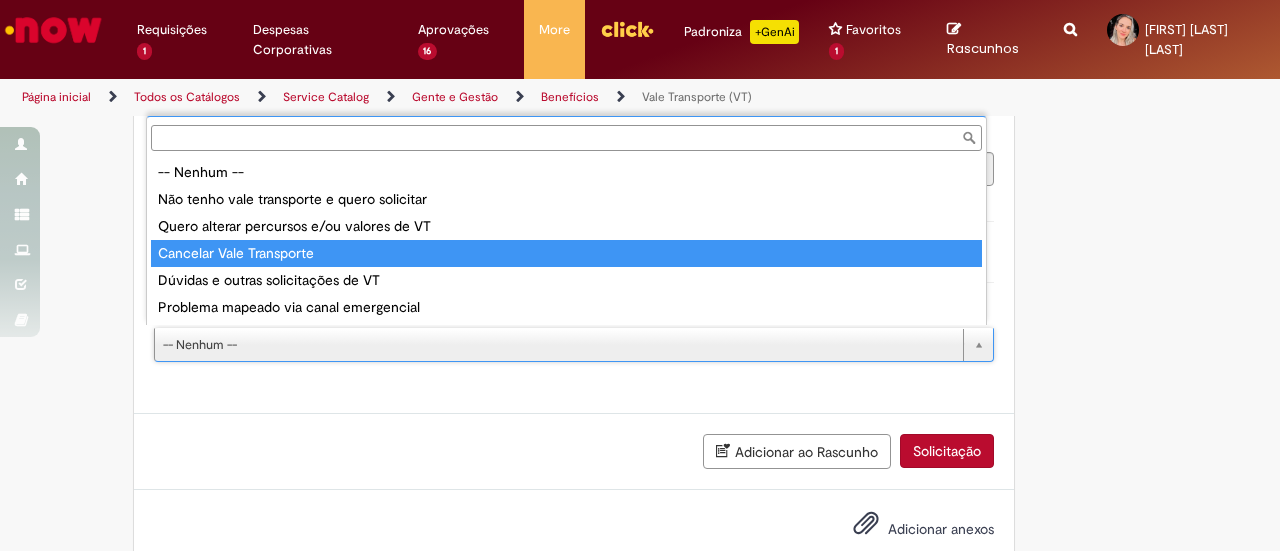 type on "**********" 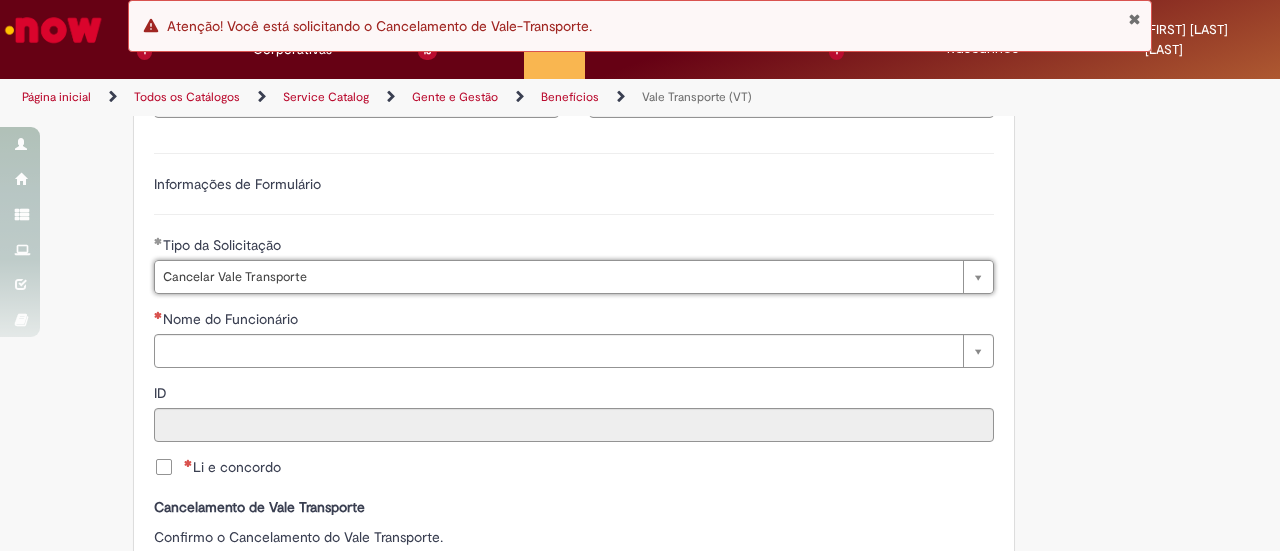 scroll, scrollTop: 1100, scrollLeft: 0, axis: vertical 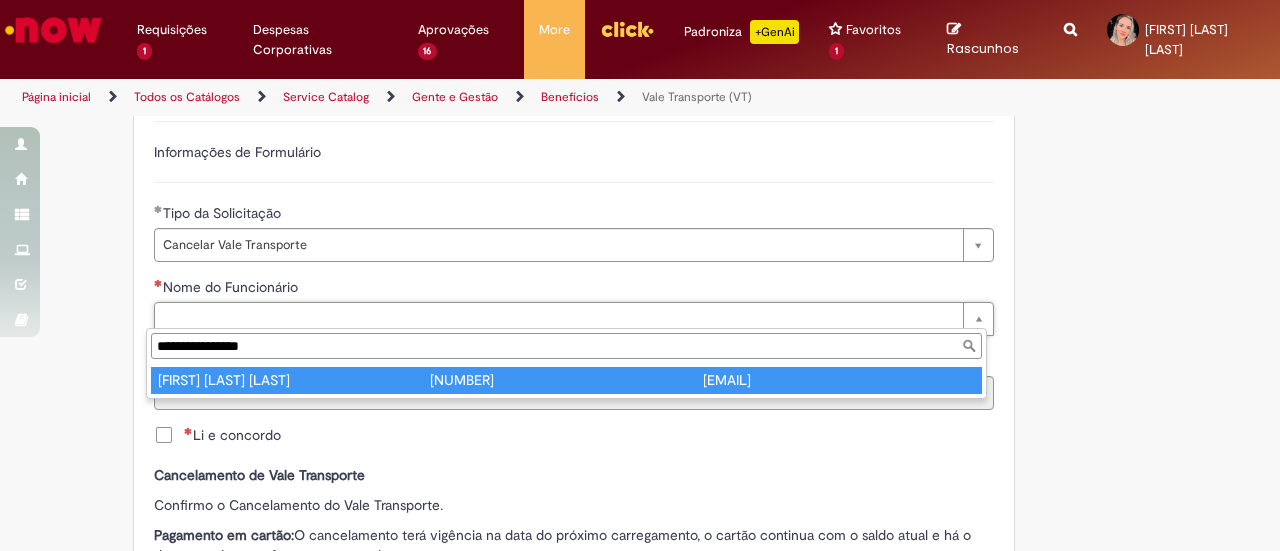 type on "**********" 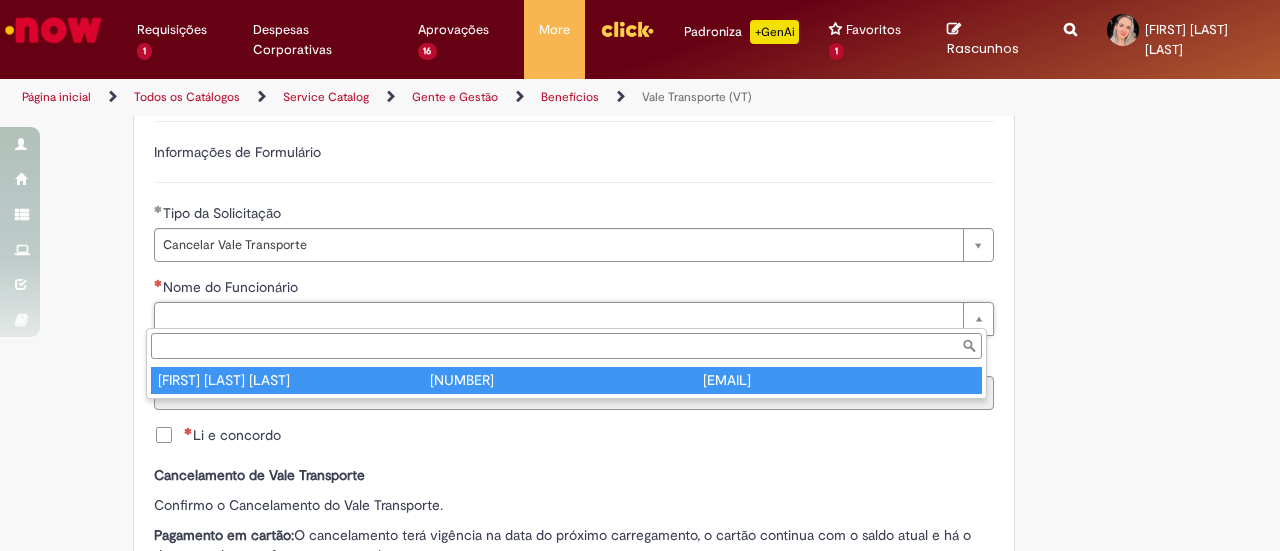 type on "********" 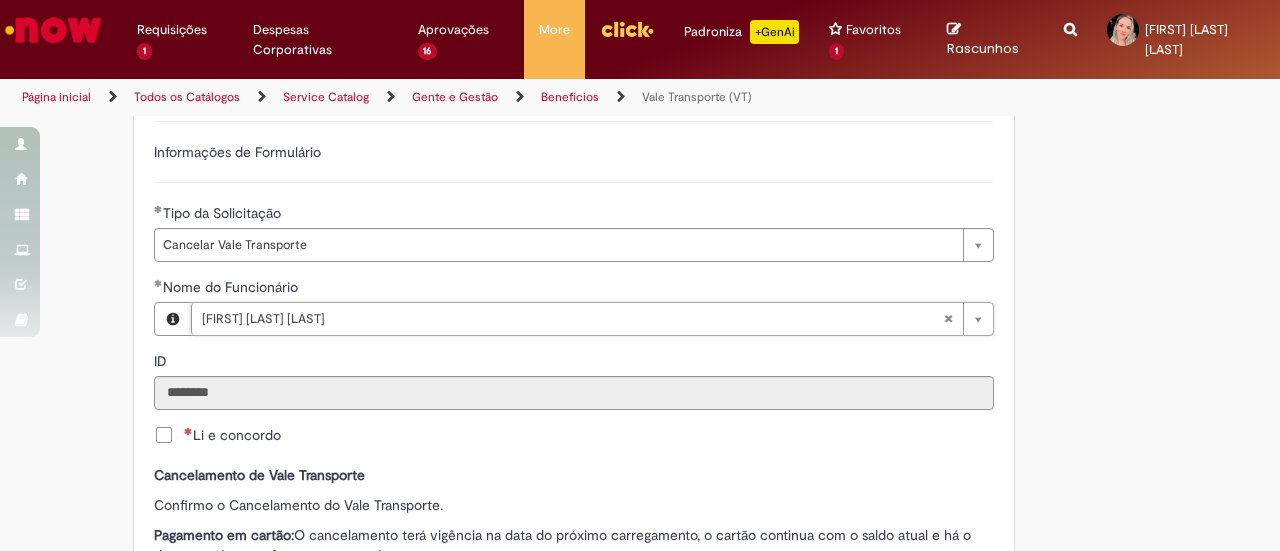 click on "Li e concordo" at bounding box center [232, 435] 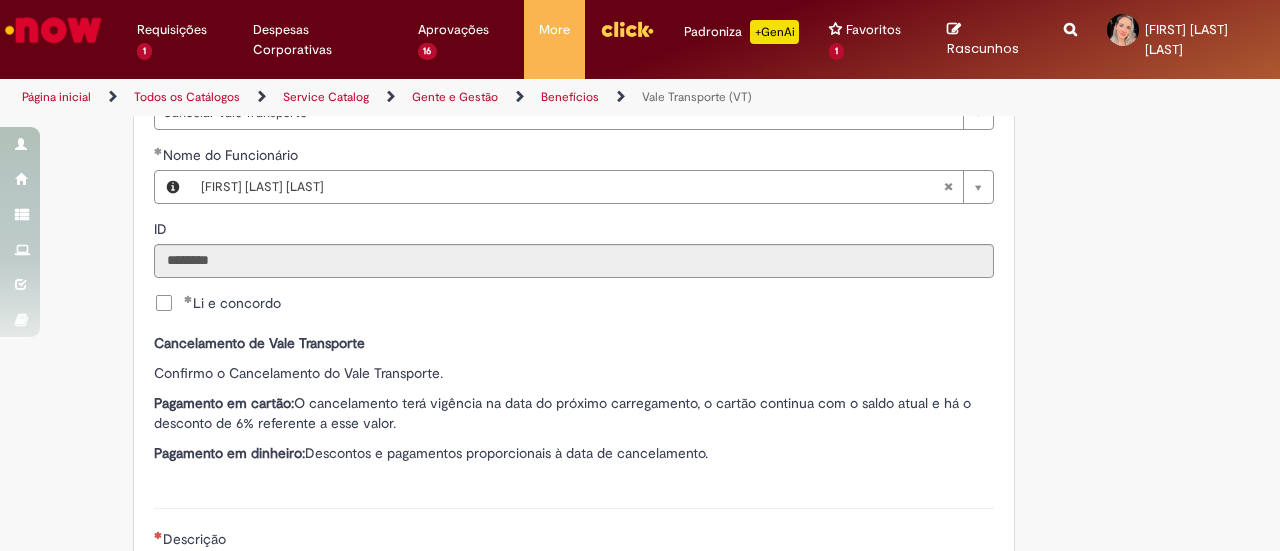 scroll, scrollTop: 1400, scrollLeft: 0, axis: vertical 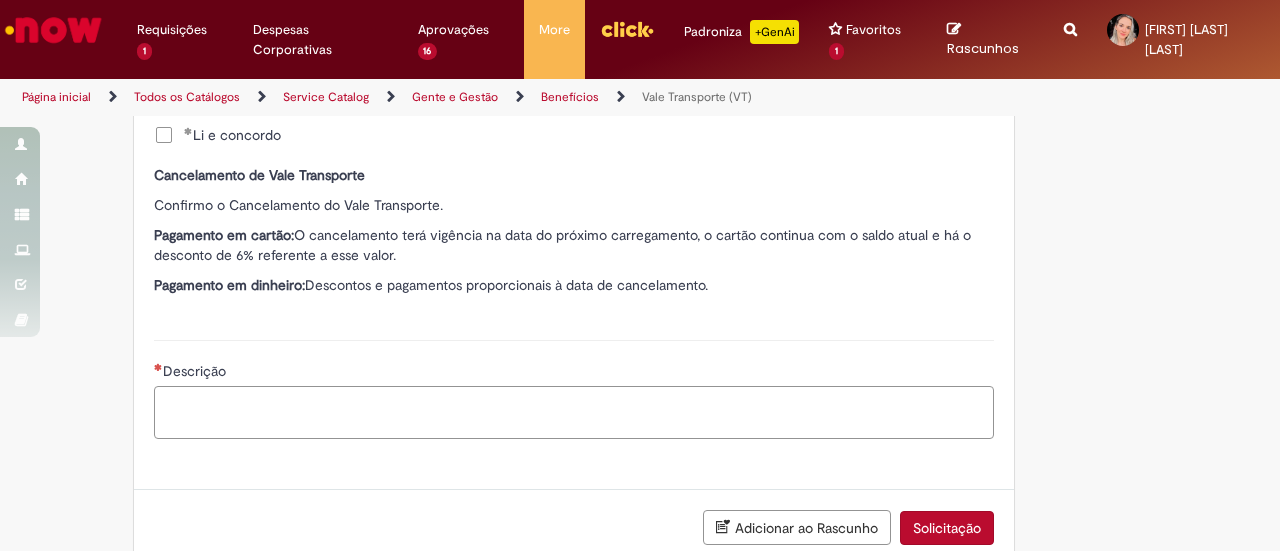 click on "Descrição" at bounding box center [574, 412] 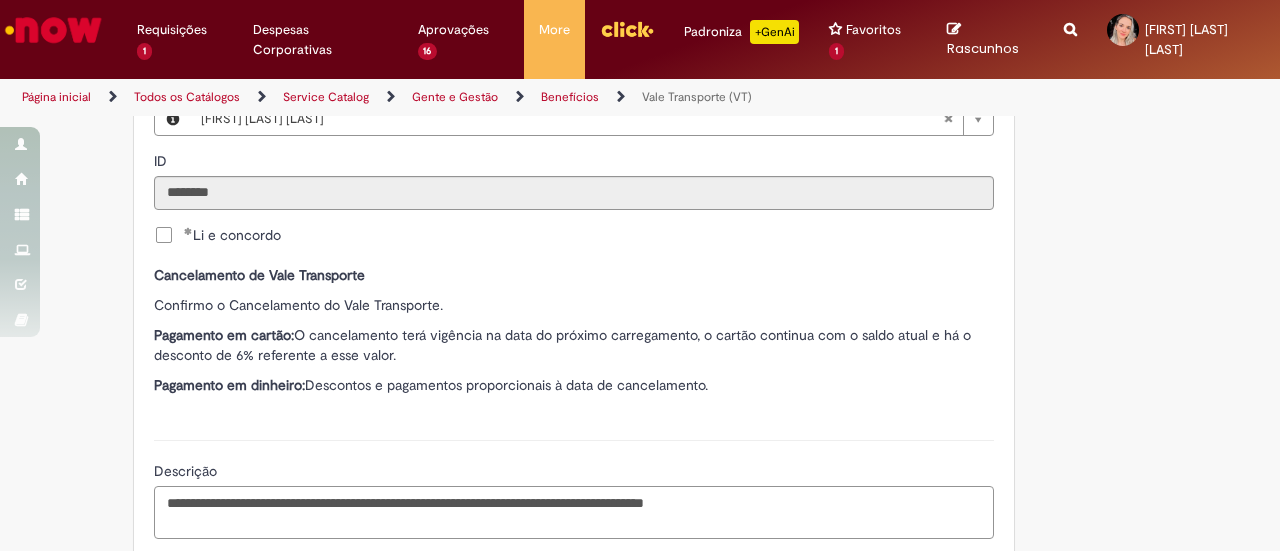 scroll, scrollTop: 1400, scrollLeft: 0, axis: vertical 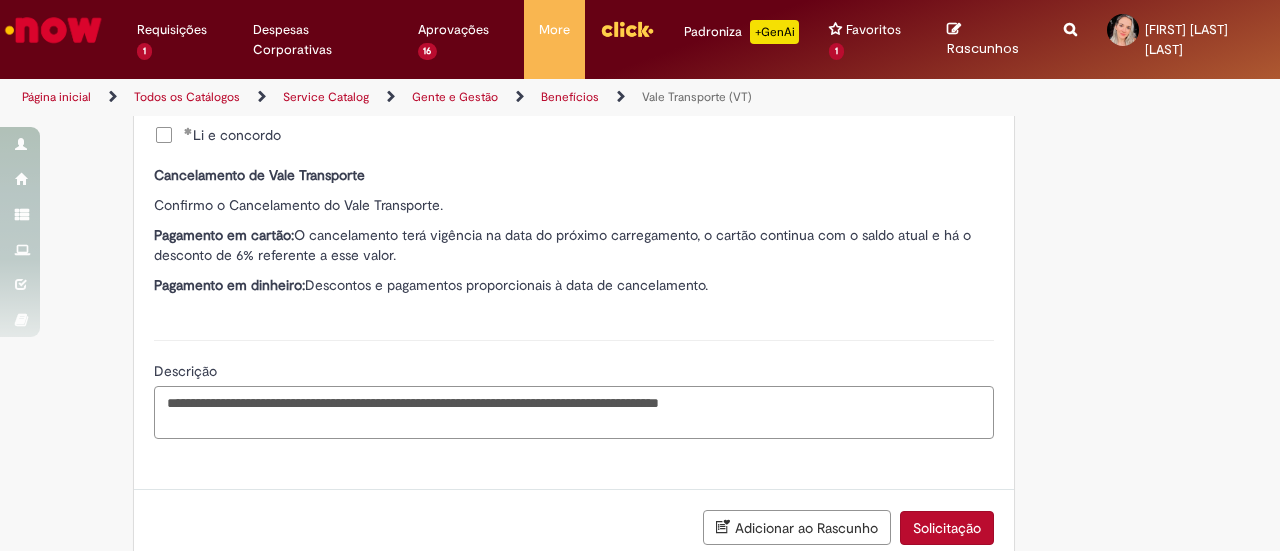 click on "**********" at bounding box center (574, 412) 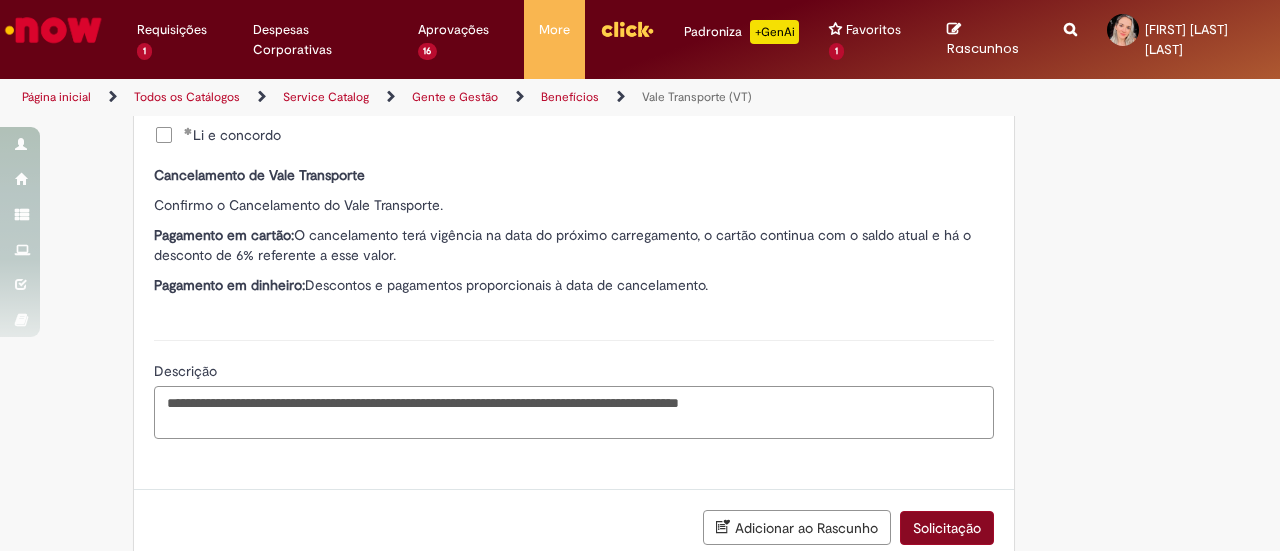 type on "**********" 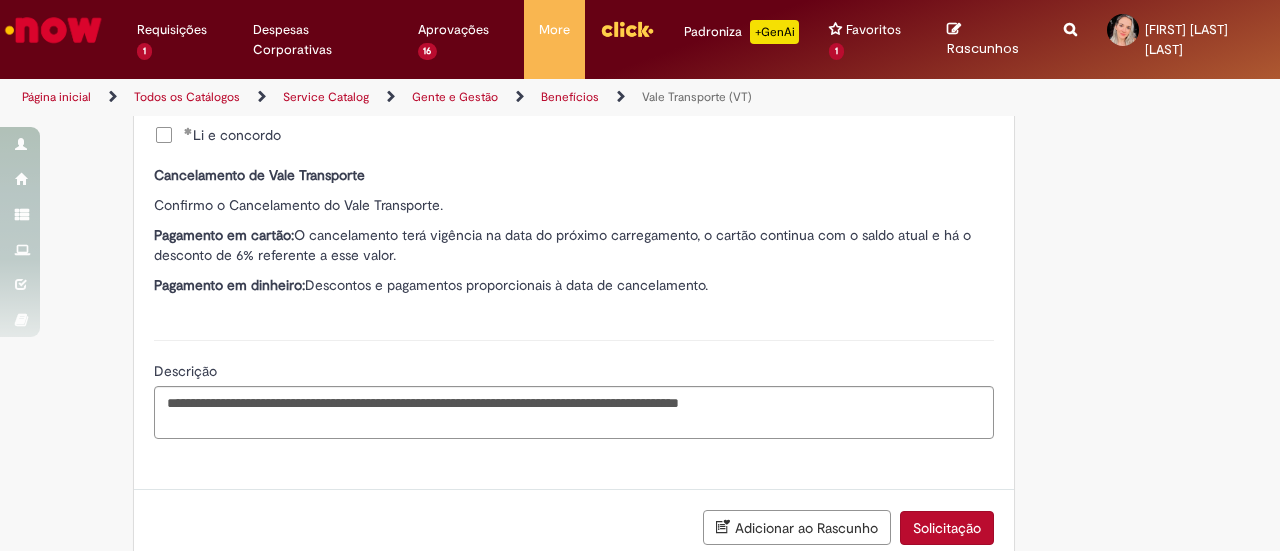 click on "Solicitação" at bounding box center (947, 528) 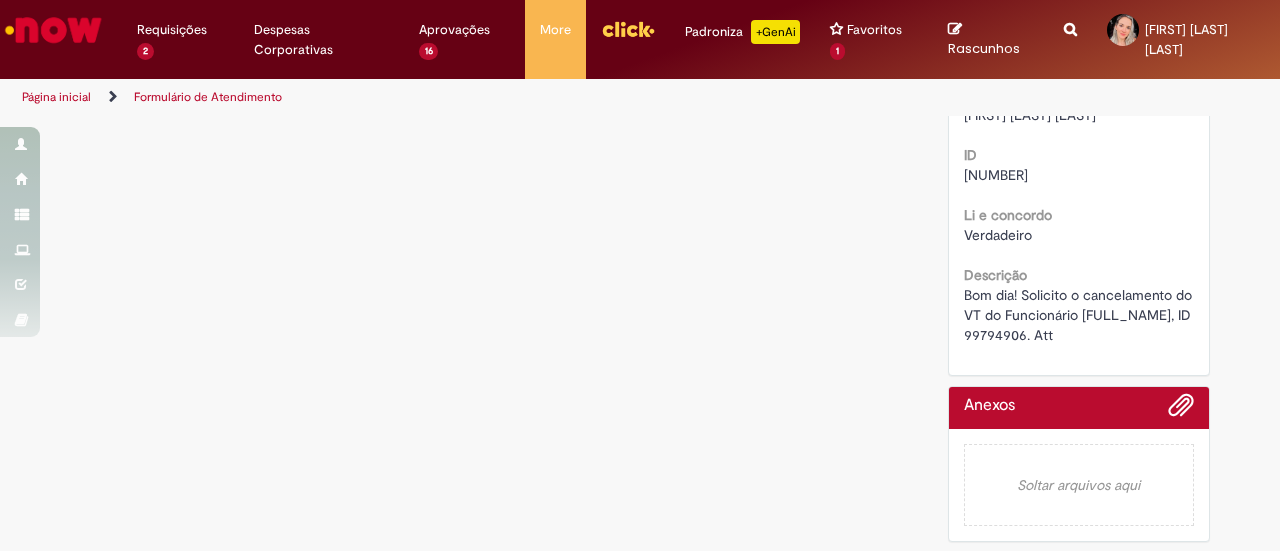 scroll, scrollTop: 0, scrollLeft: 0, axis: both 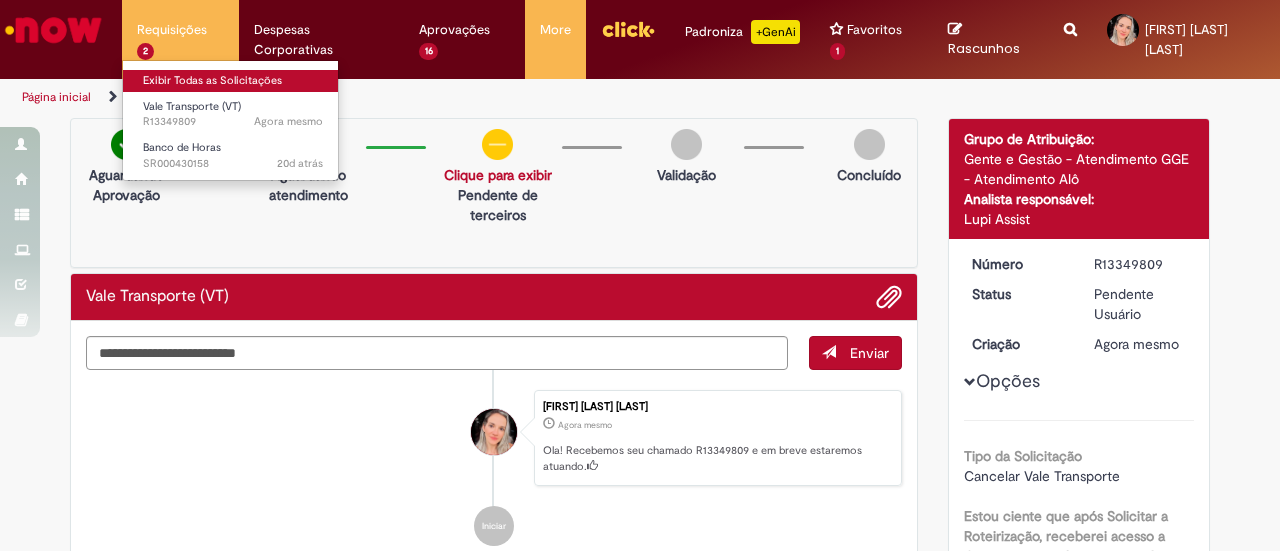 click on "Exibir Todas as Solicitações" at bounding box center [233, 81] 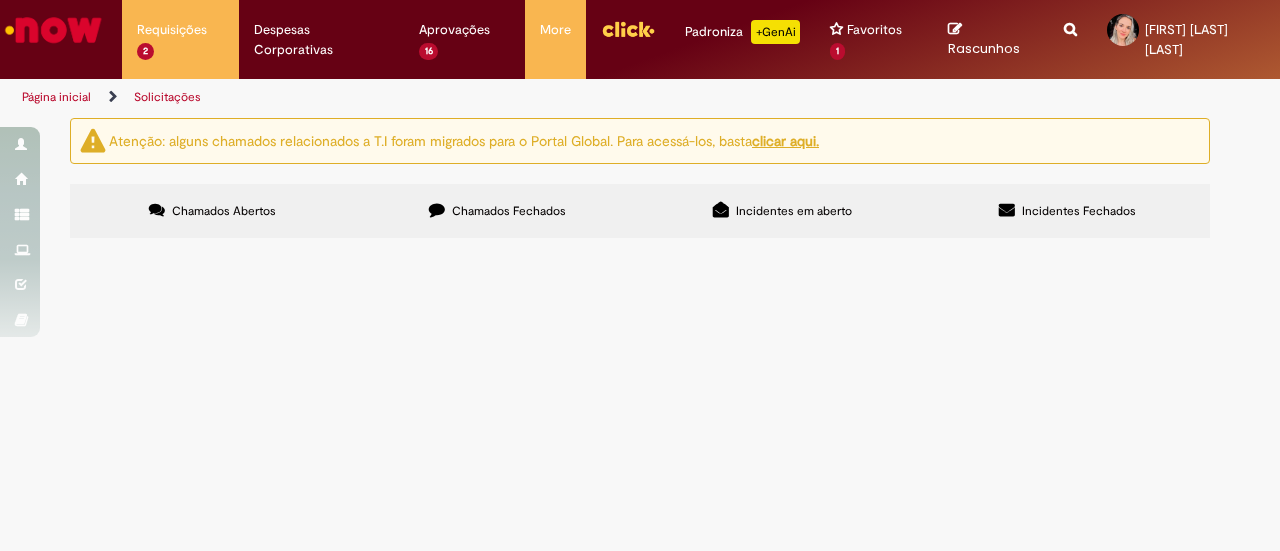 click at bounding box center [1070, 18] 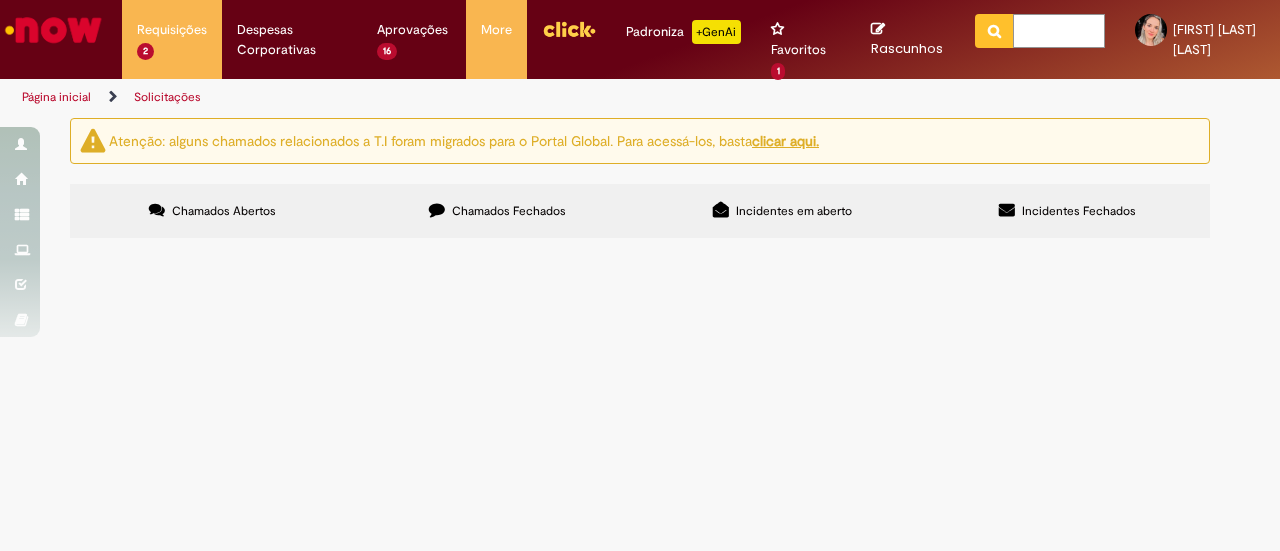 click at bounding box center [1059, 31] 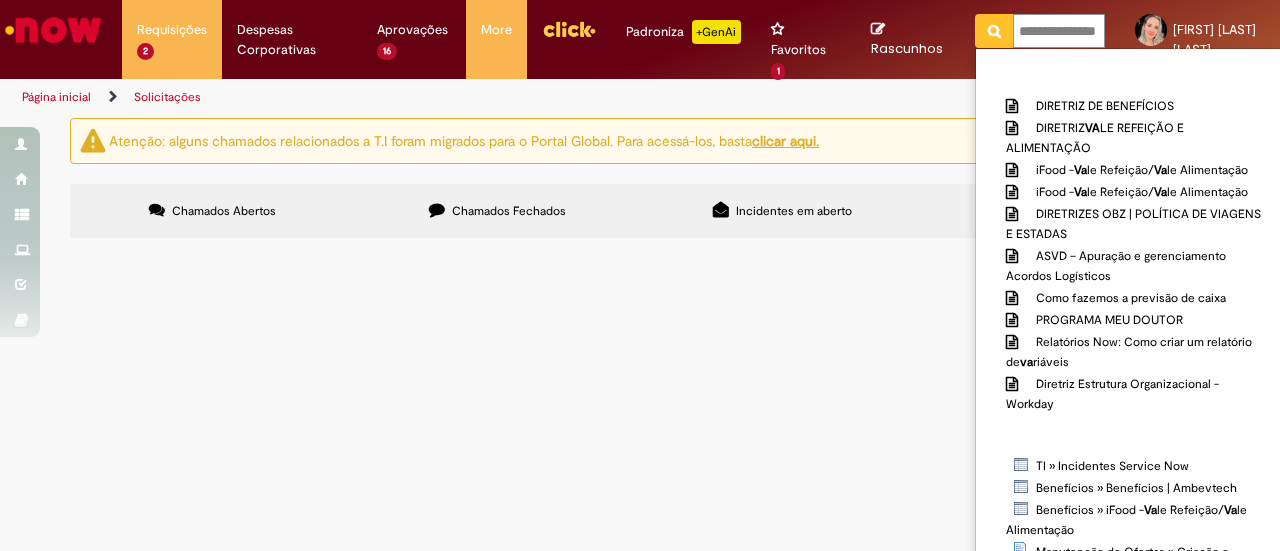 scroll, scrollTop: 0, scrollLeft: 13, axis: horizontal 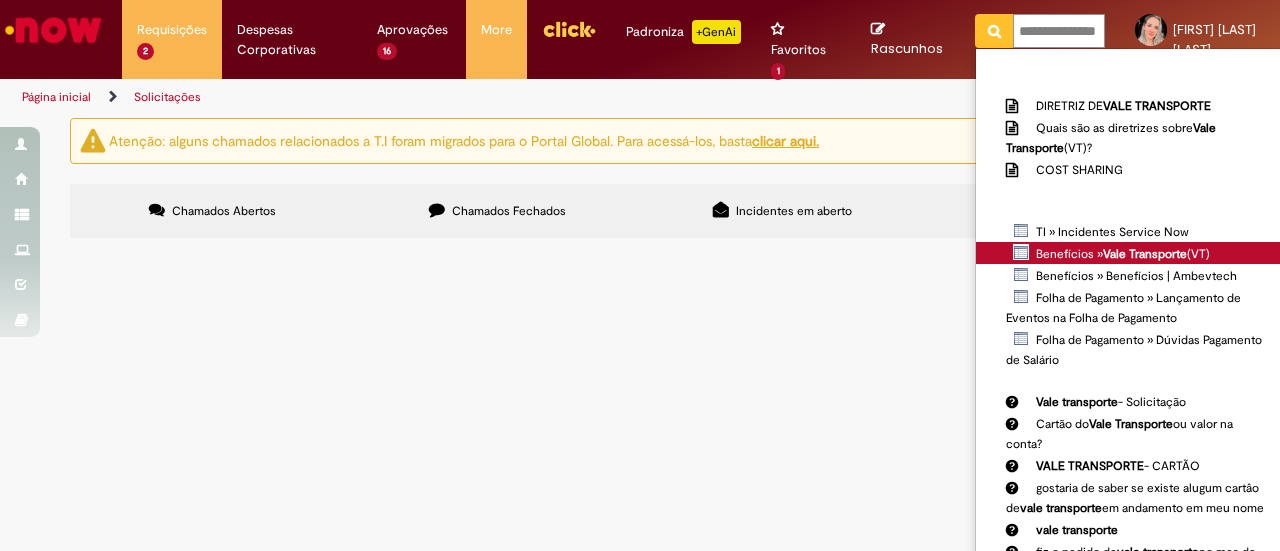 type on "**********" 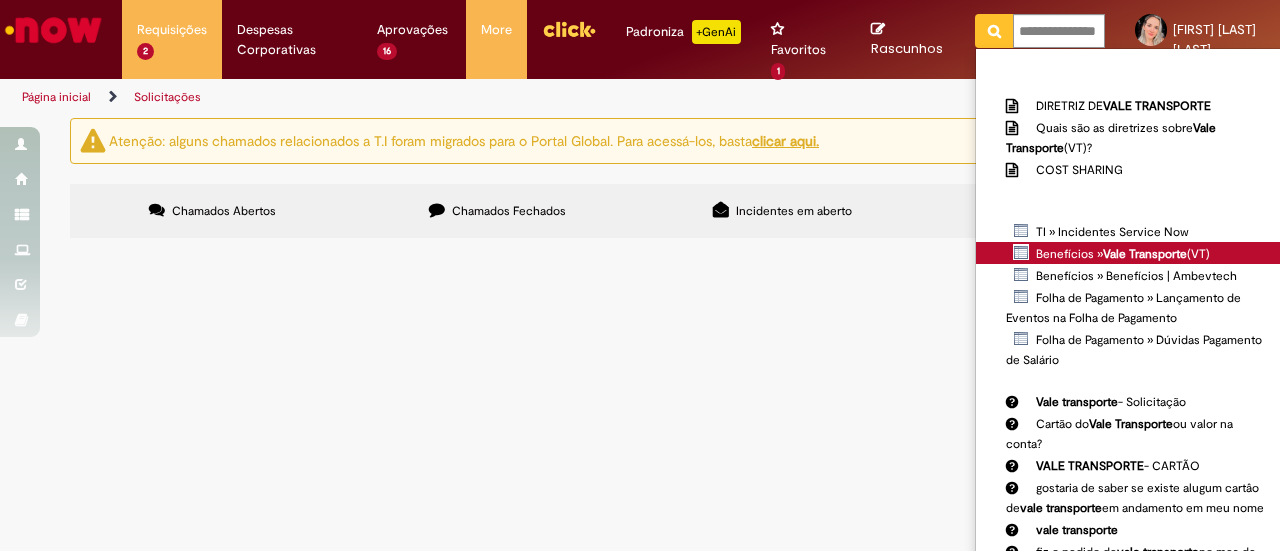 click on "Vale Transporte" at bounding box center (1145, 254) 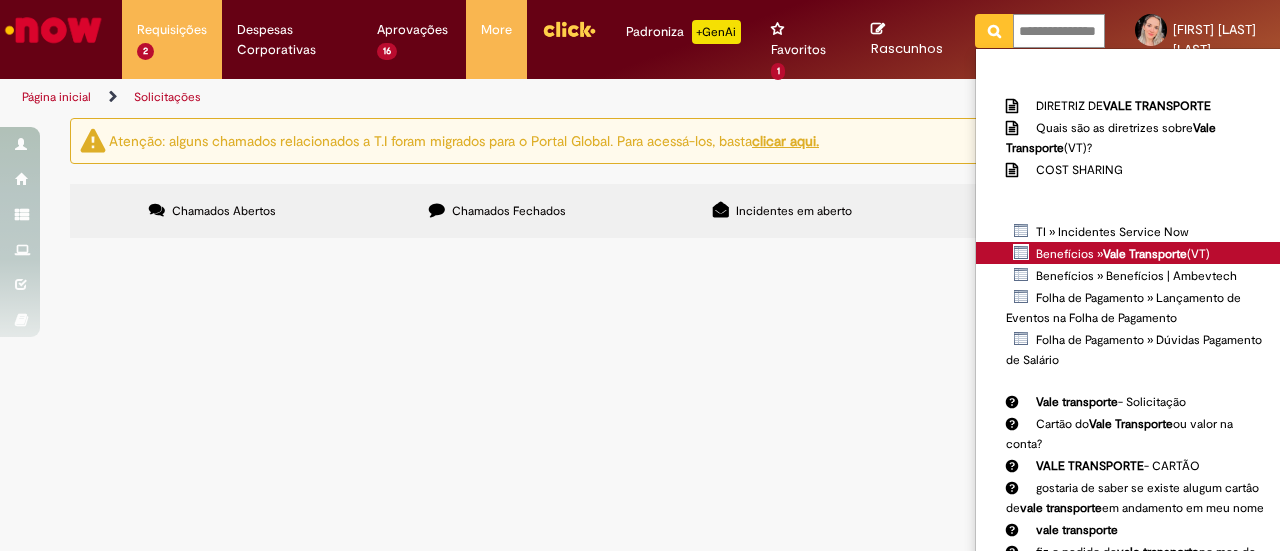 type 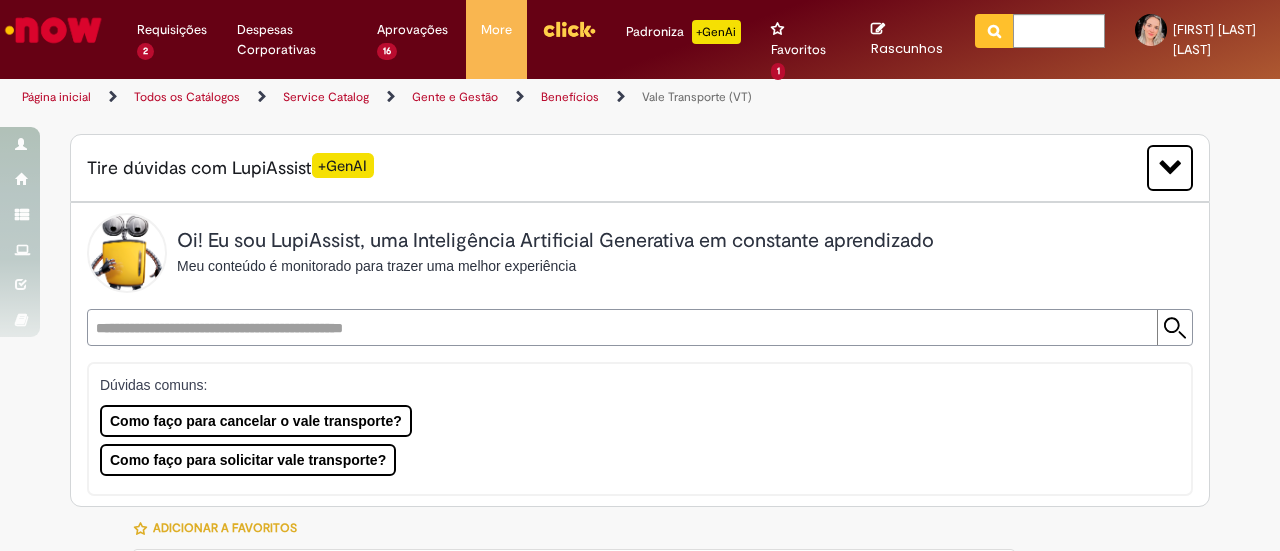 type on "********" 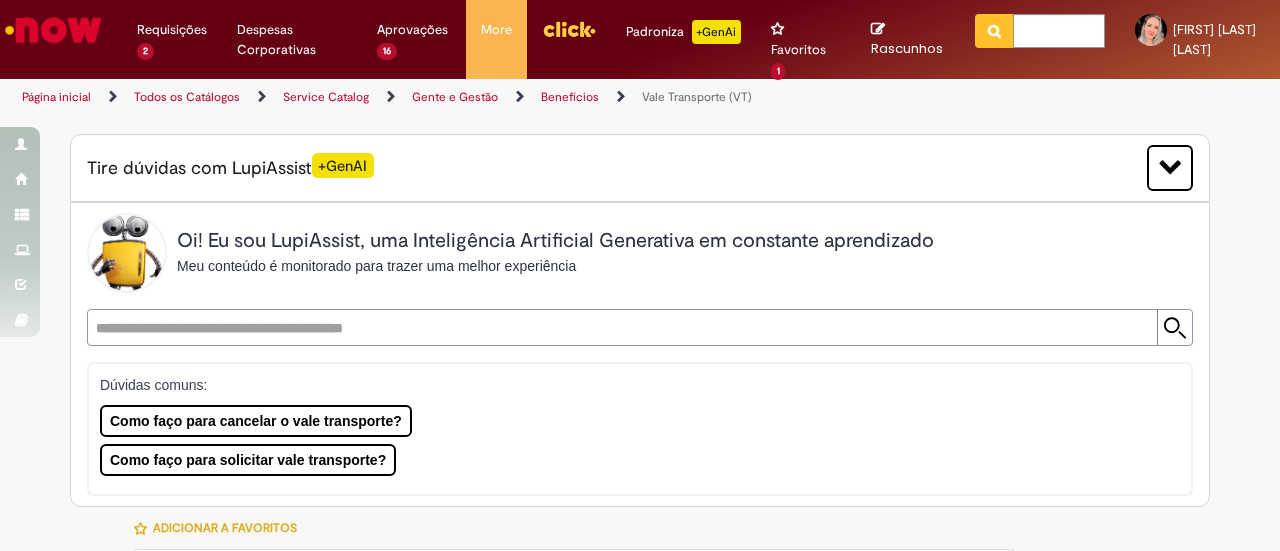 type on "**********" 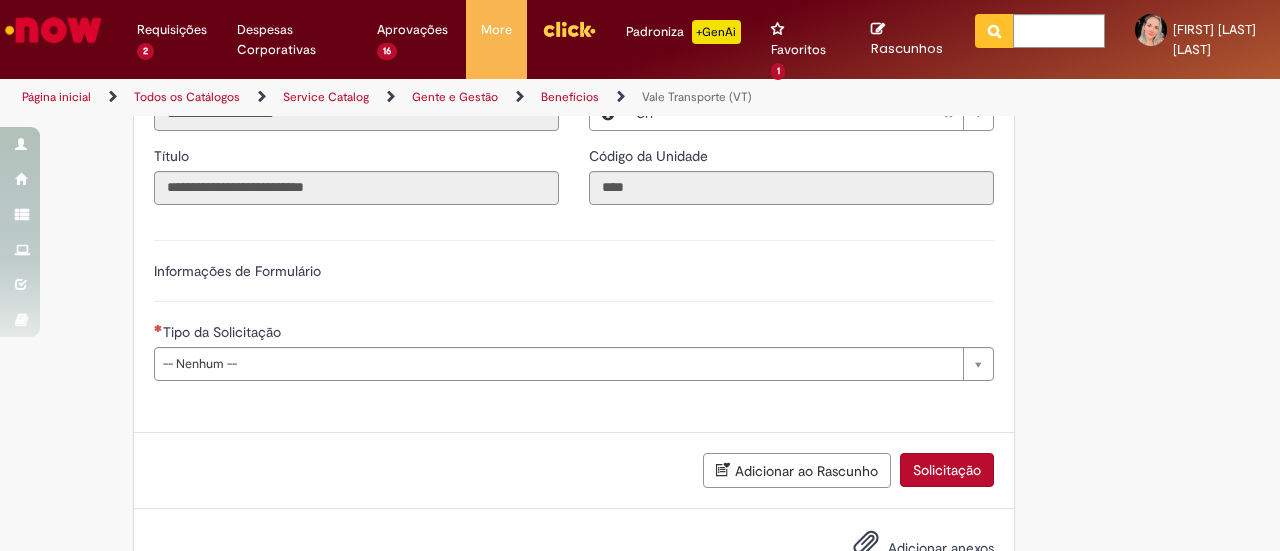 scroll, scrollTop: 1000, scrollLeft: 0, axis: vertical 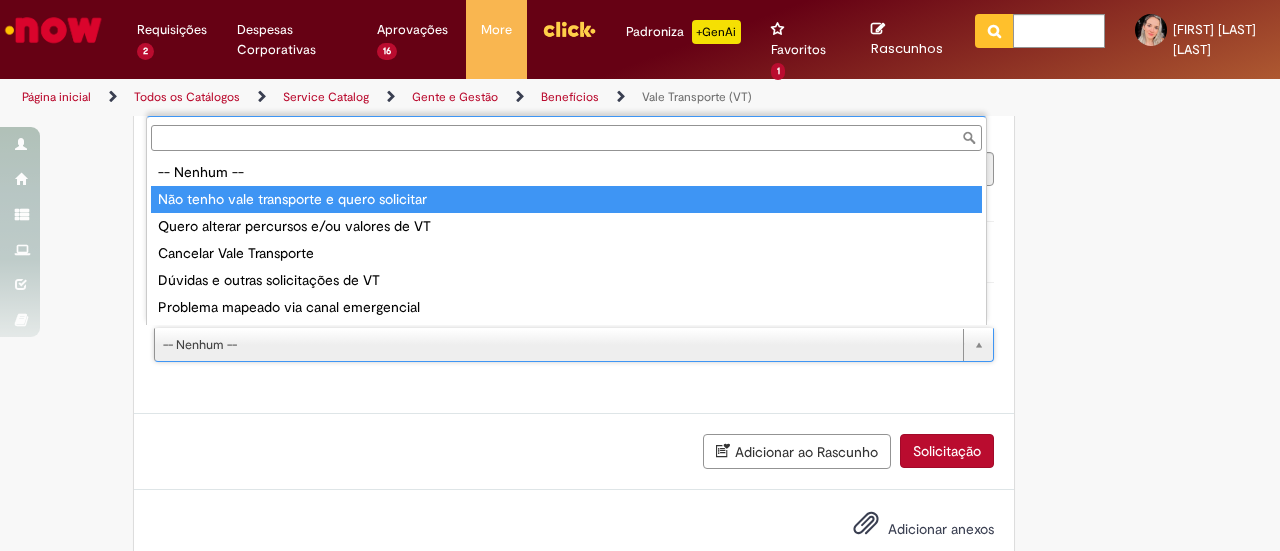 type on "**********" 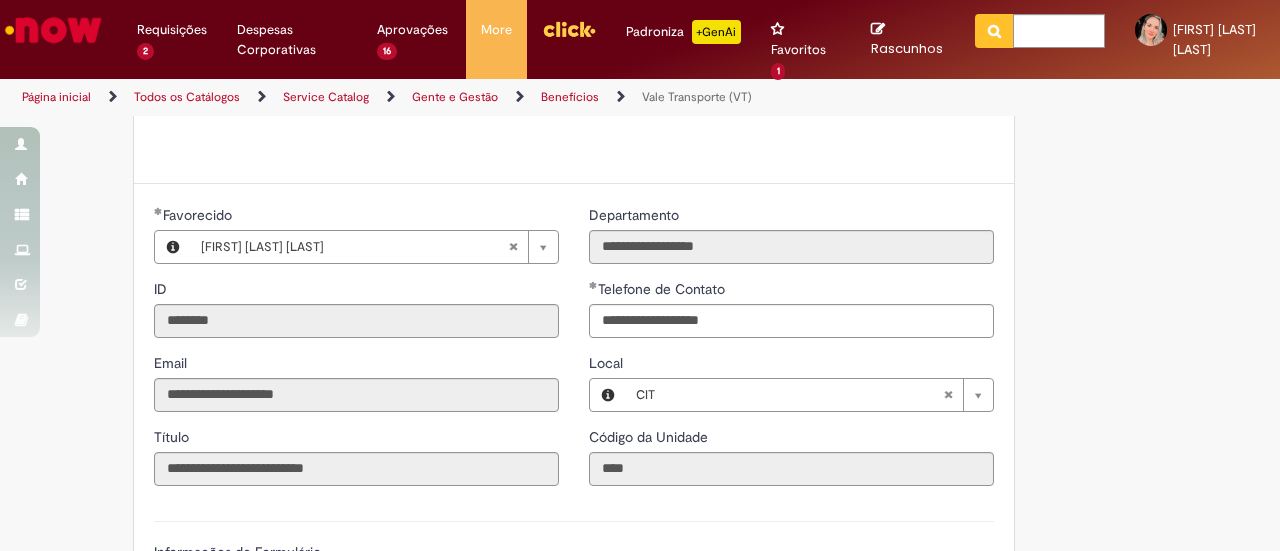 scroll, scrollTop: 700, scrollLeft: 0, axis: vertical 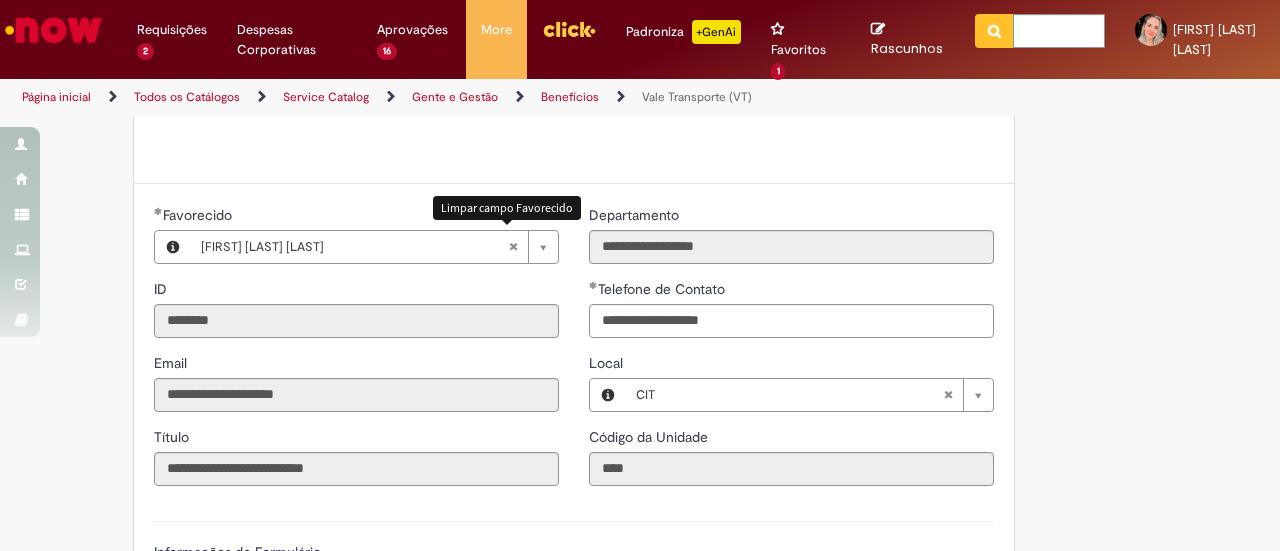 click at bounding box center (513, 247) 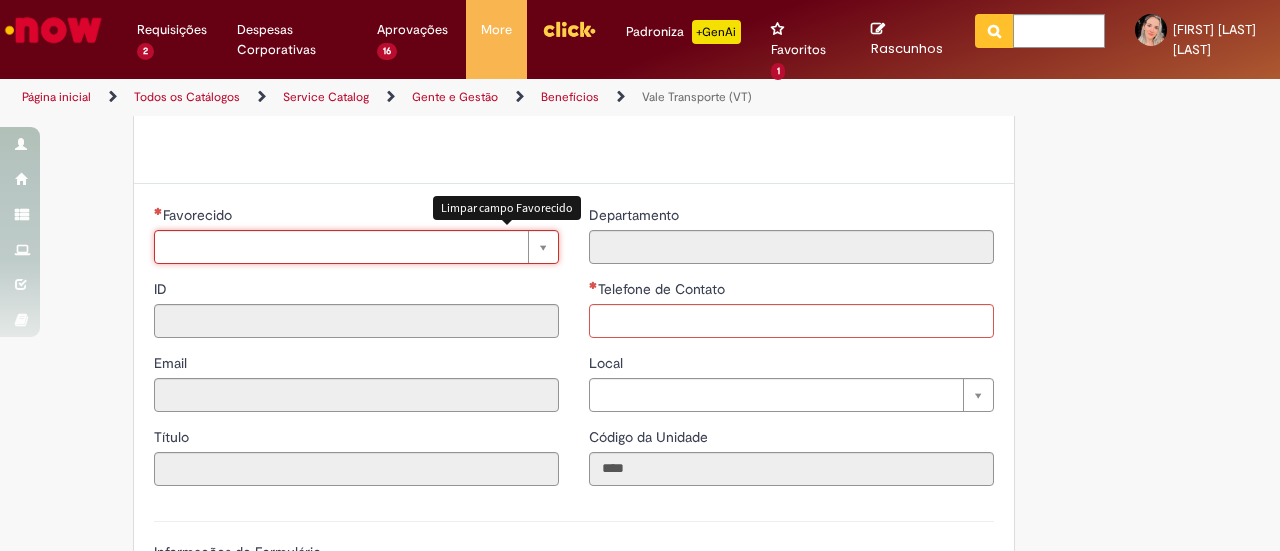 type 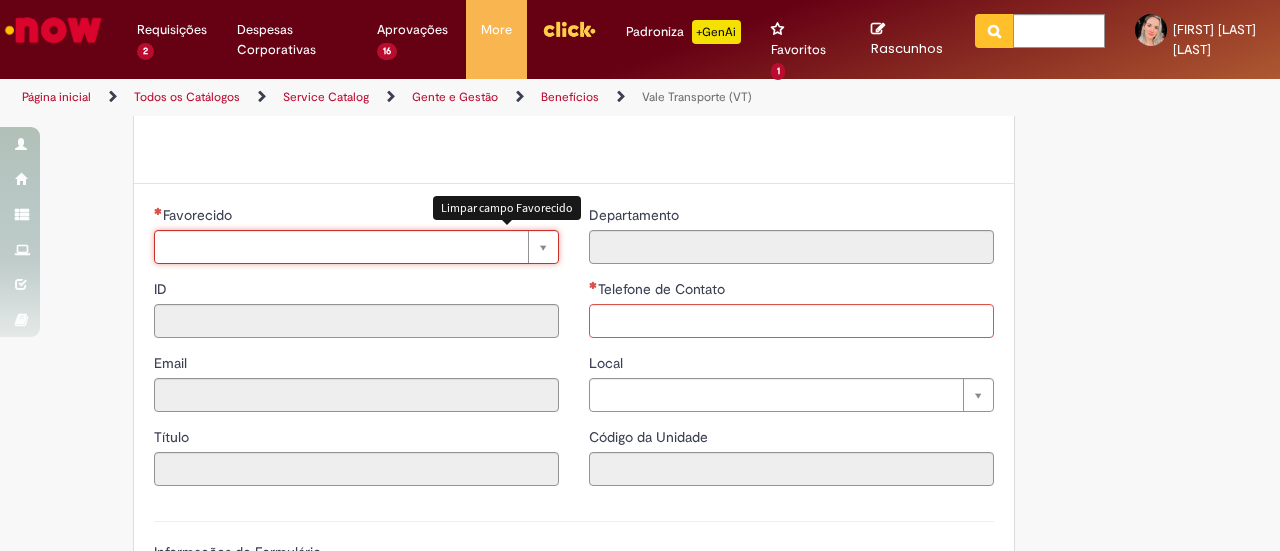 scroll, scrollTop: 0, scrollLeft: 0, axis: both 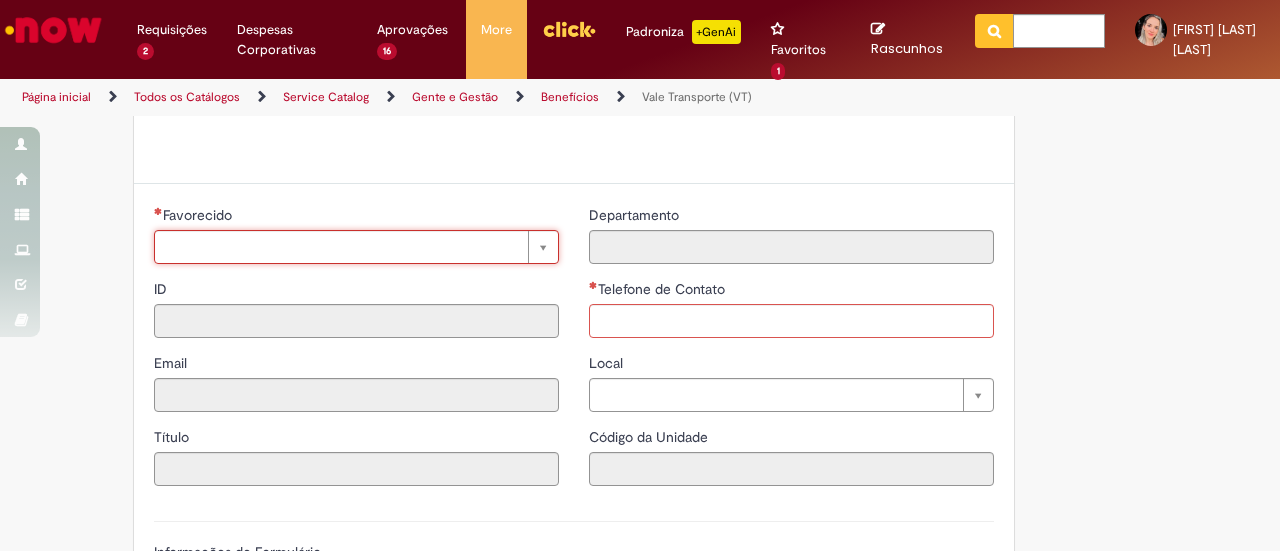 type on "*" 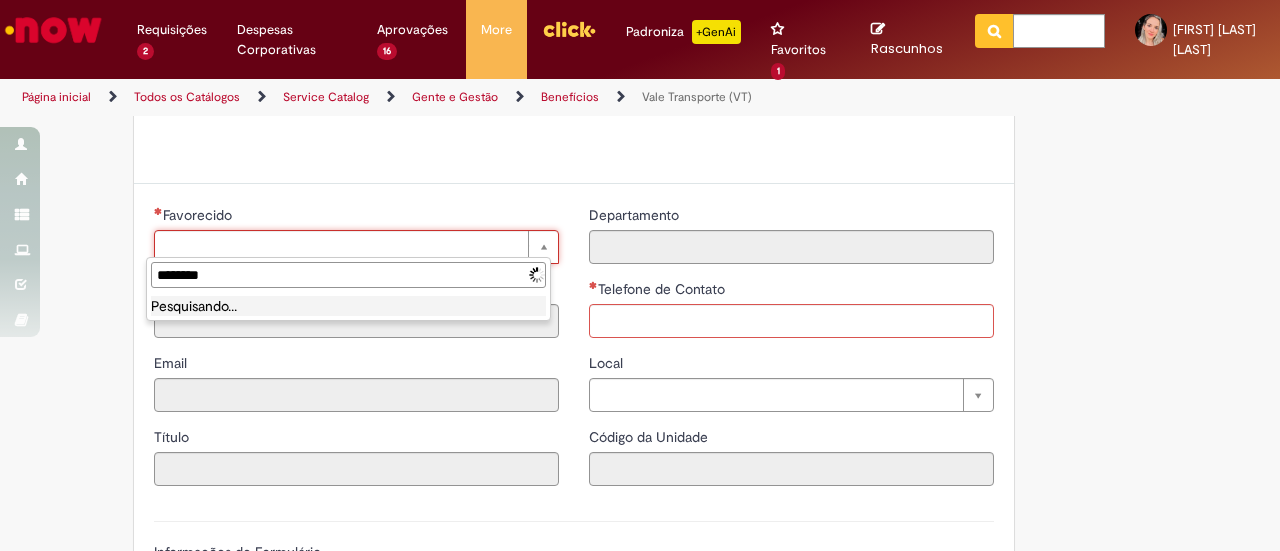 type on "*********" 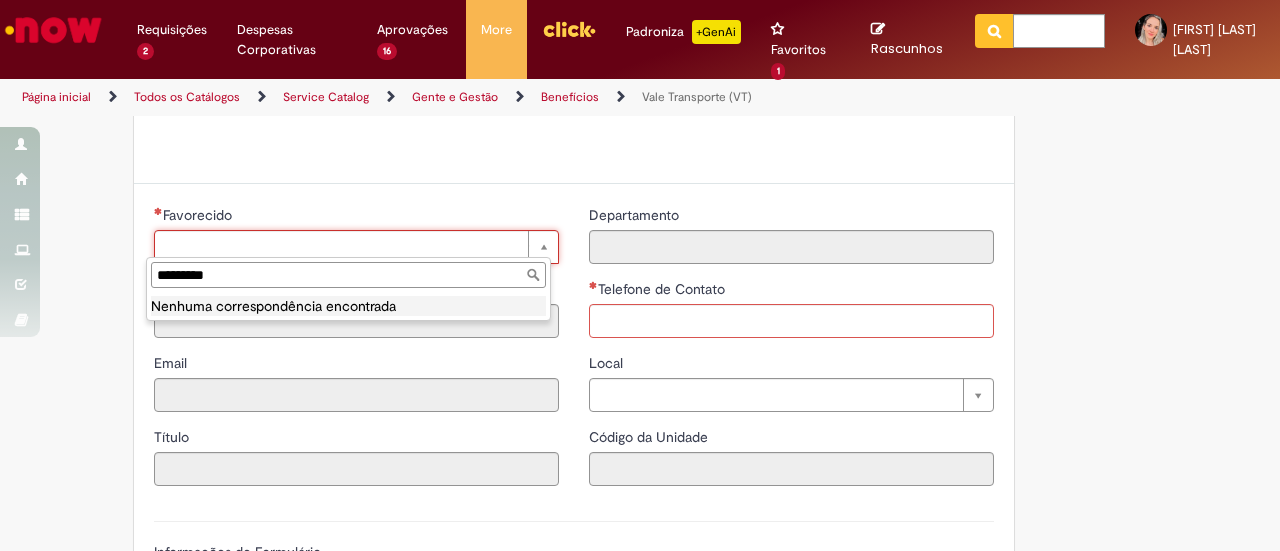 drag, startPoint x: 256, startPoint y: 271, endPoint x: 109, endPoint y: 270, distance: 147.0034 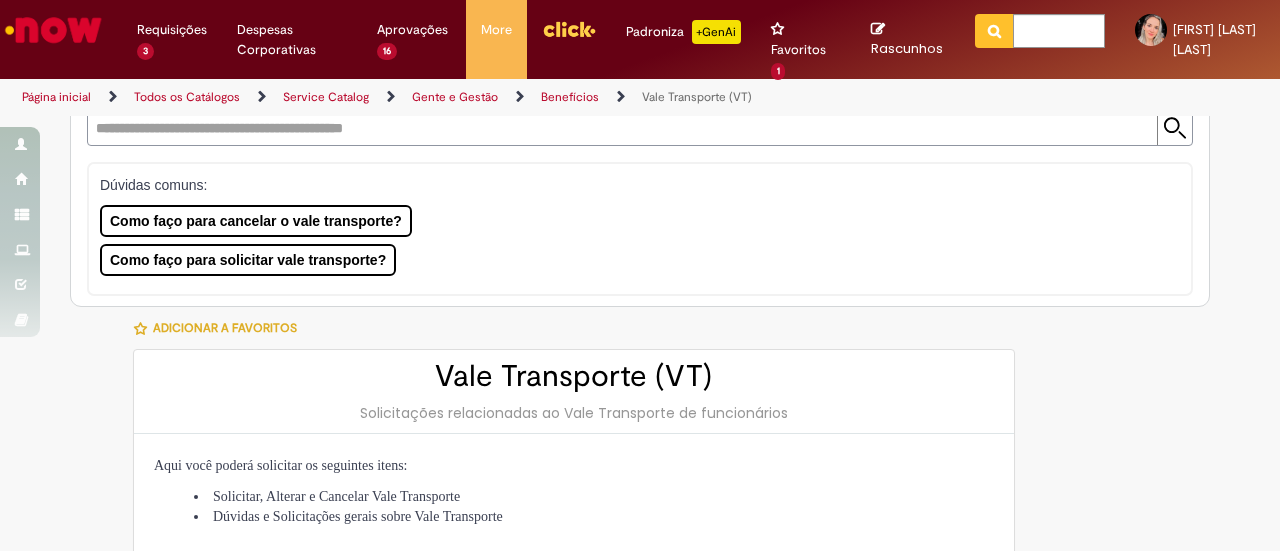 scroll, scrollTop: 600, scrollLeft: 0, axis: vertical 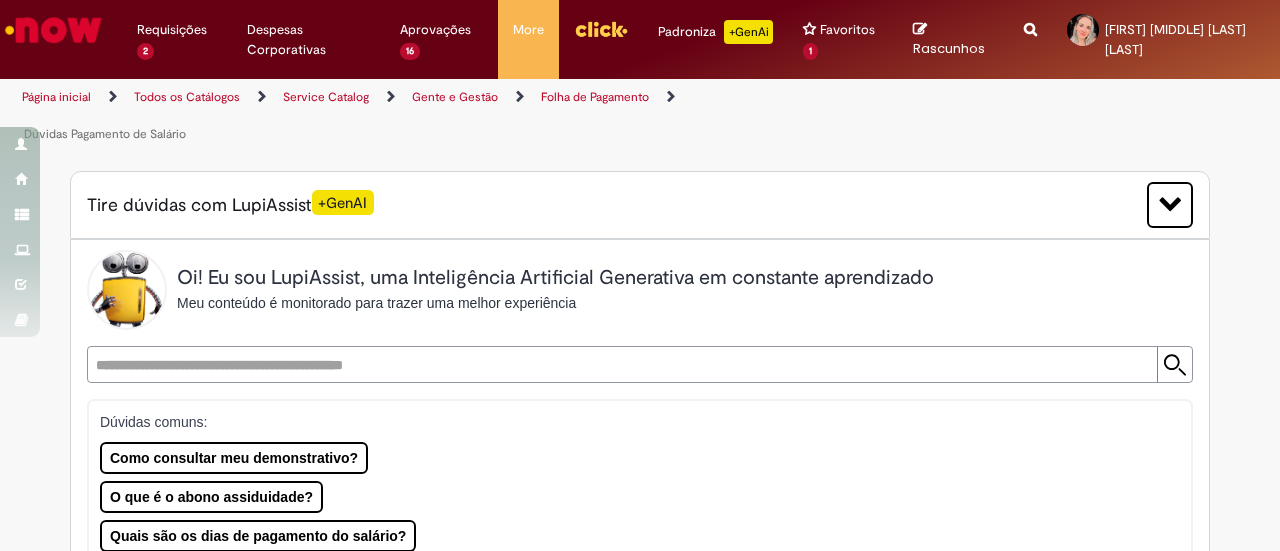 type on "********" 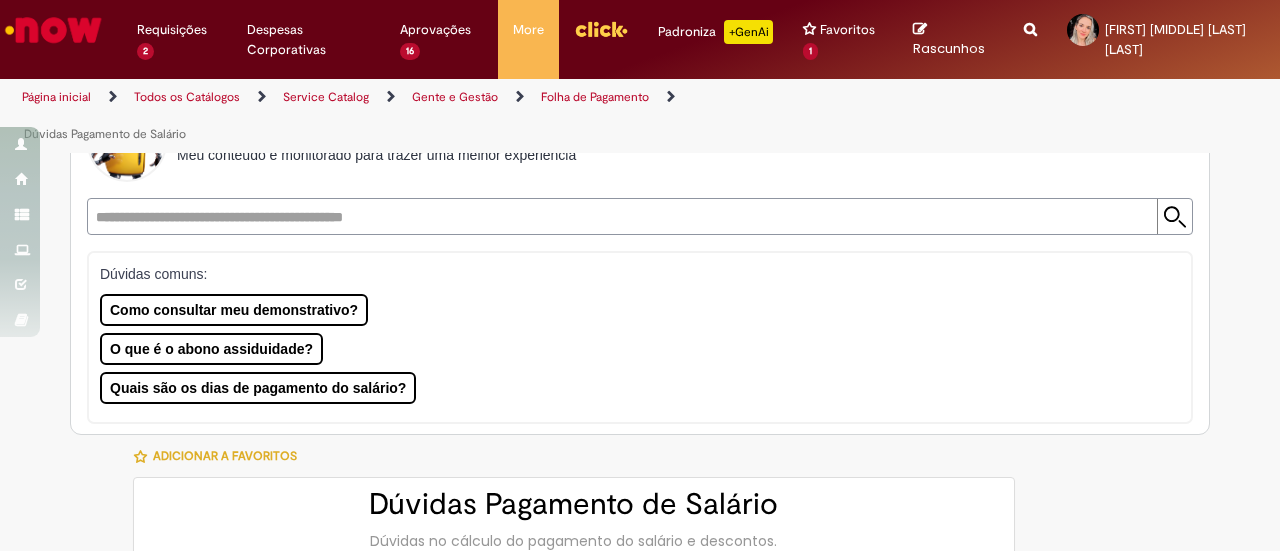 scroll, scrollTop: 400, scrollLeft: 0, axis: vertical 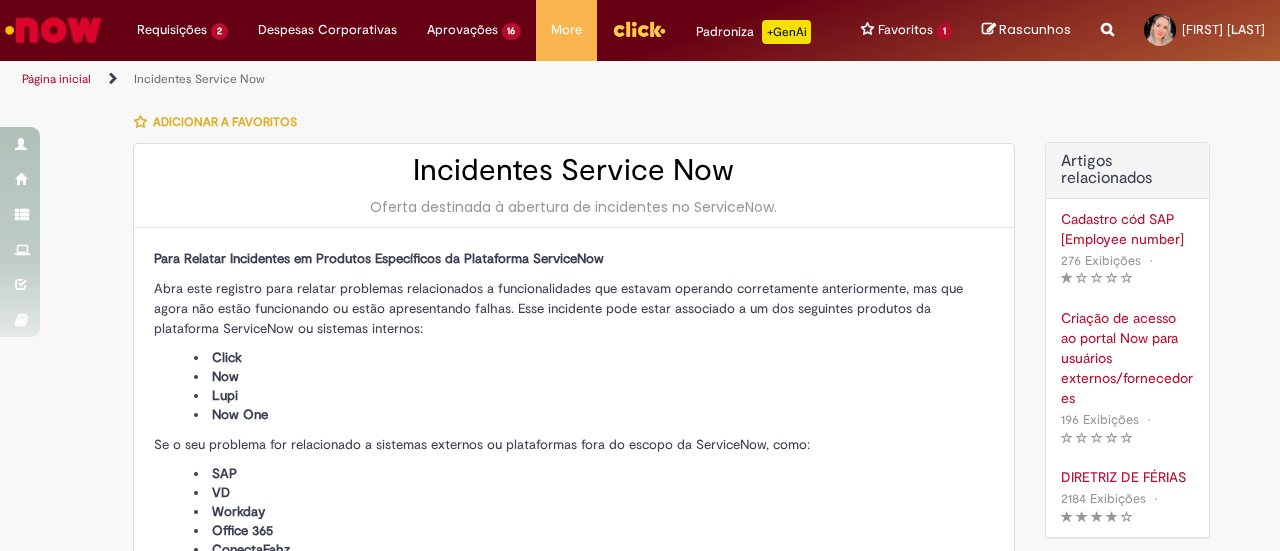 type on "**********" 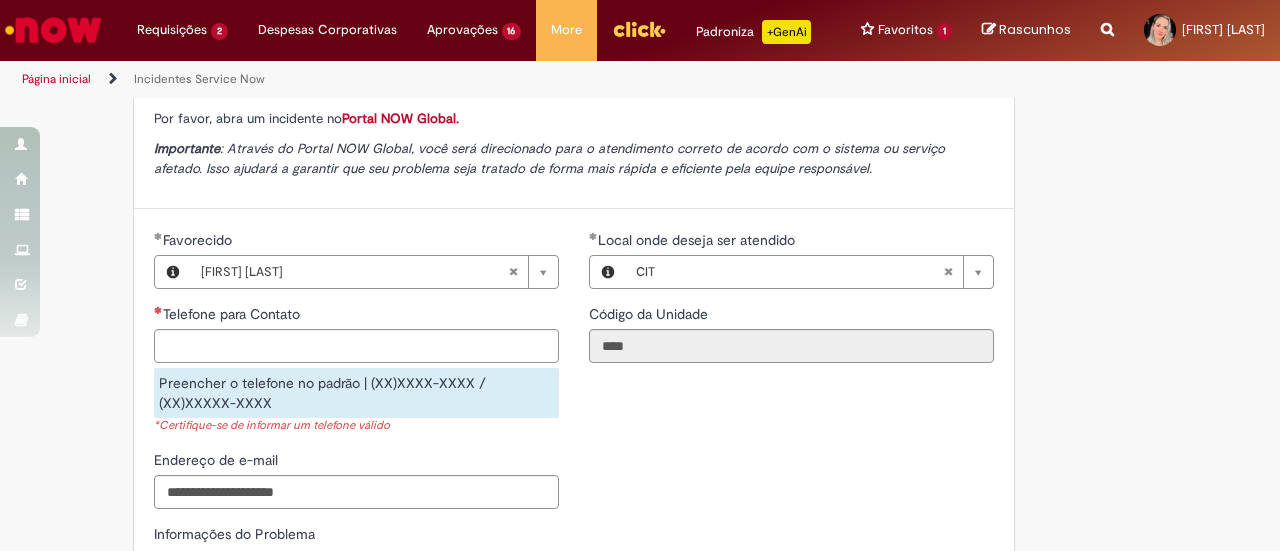 scroll, scrollTop: 600, scrollLeft: 0, axis: vertical 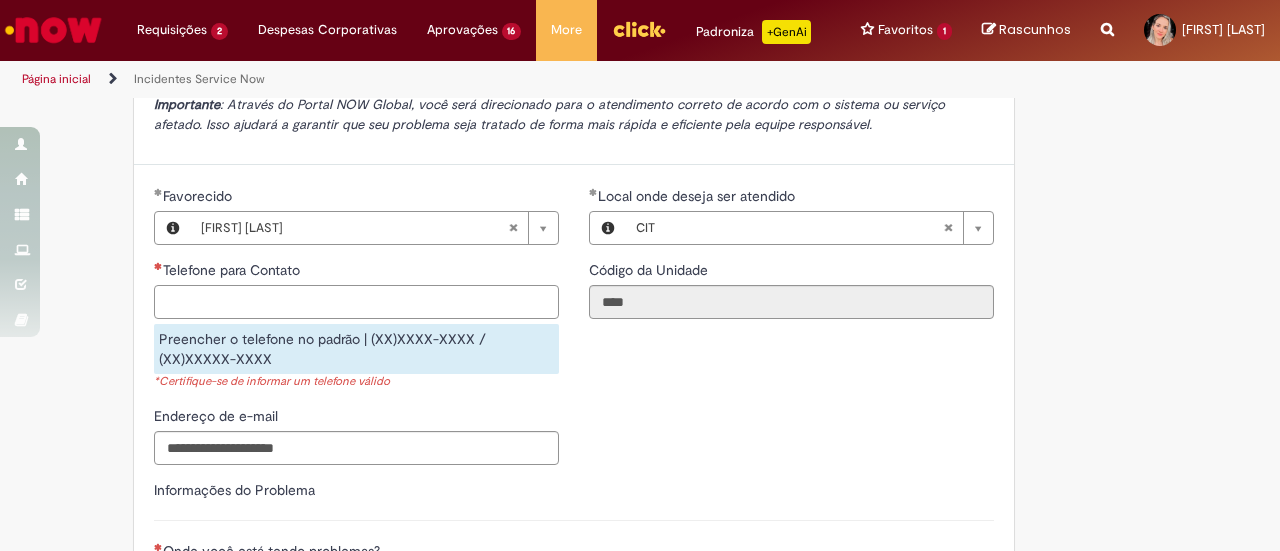 click on "Telefone para Contato" at bounding box center (356, 302) 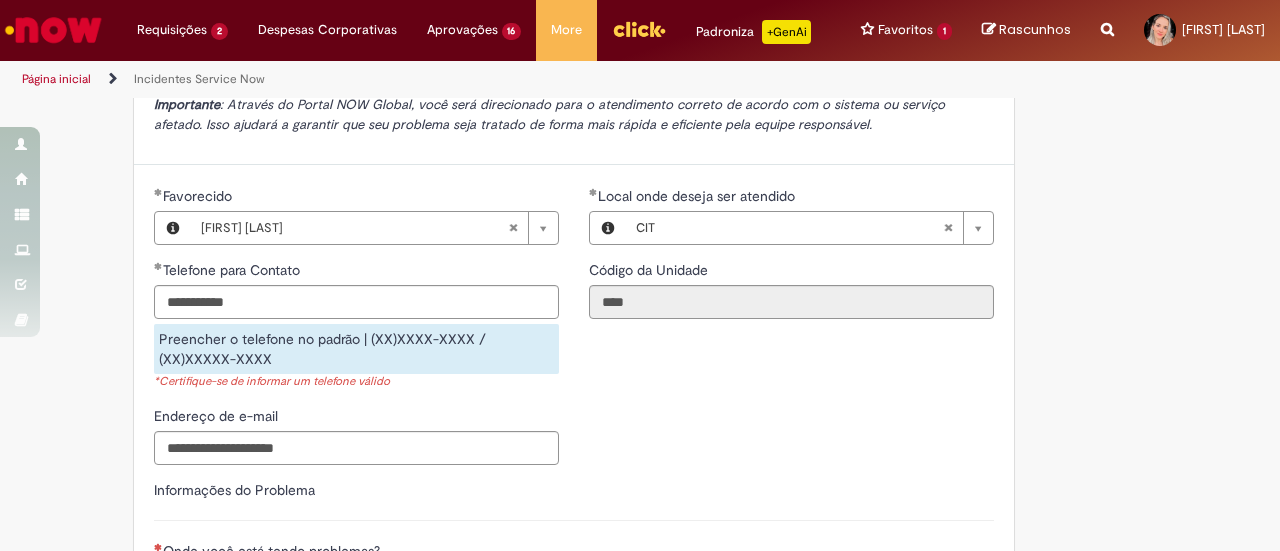 click on "**********" at bounding box center [574, 474] 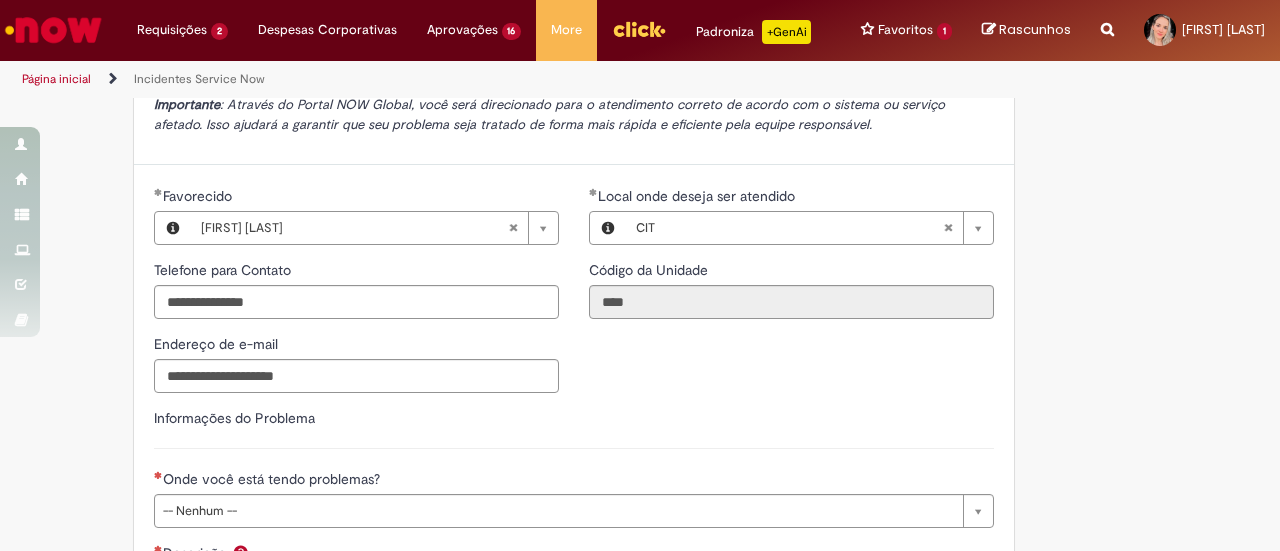 scroll, scrollTop: 700, scrollLeft: 0, axis: vertical 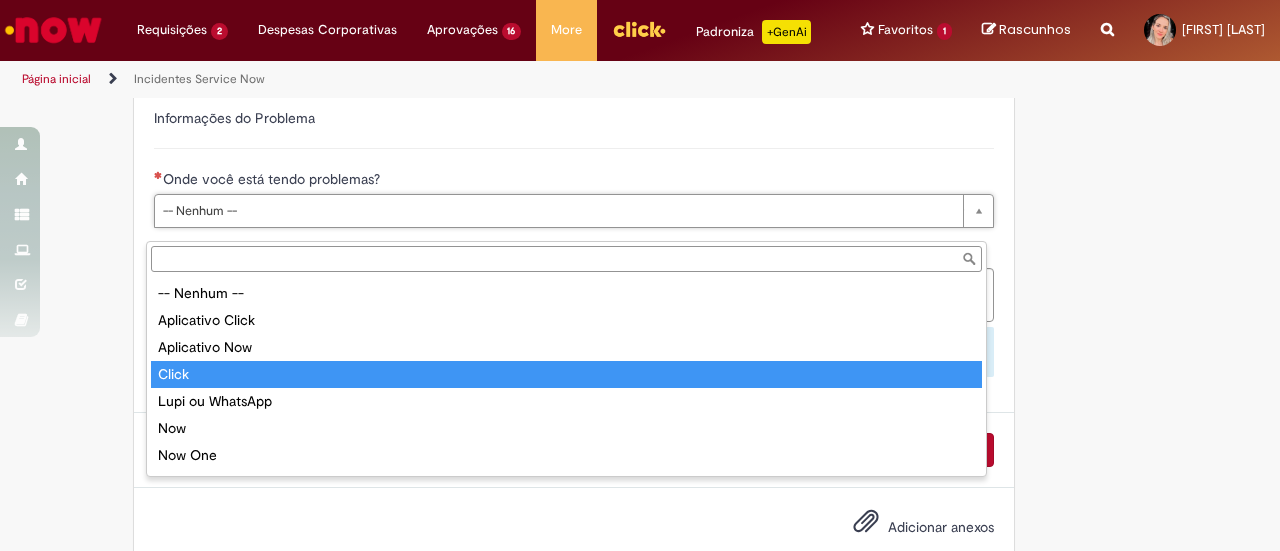 type on "*****" 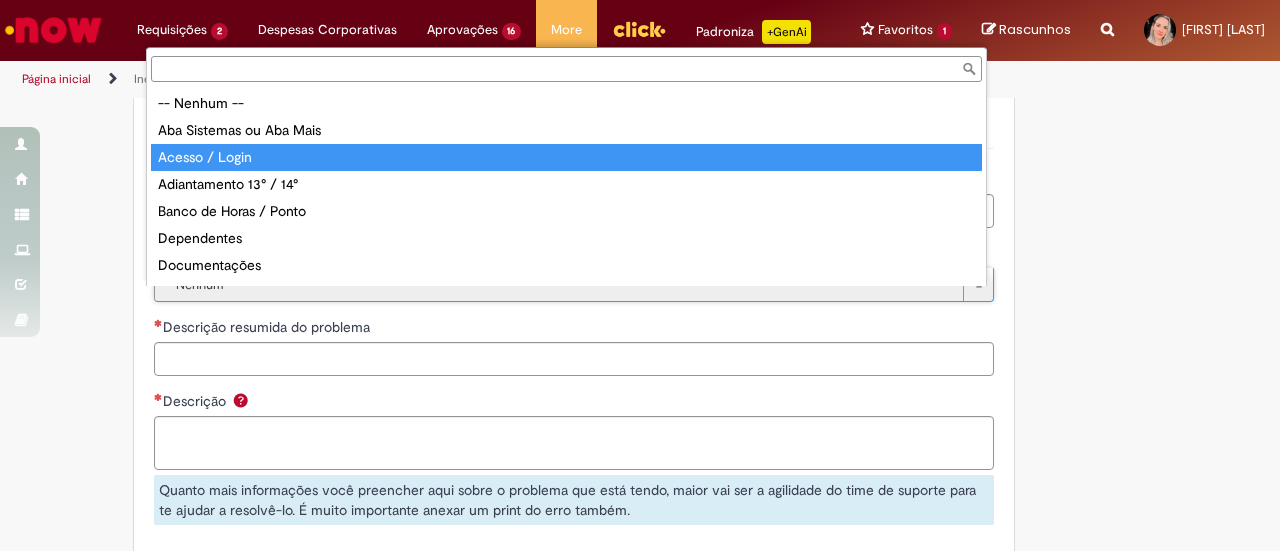 type on "**********" 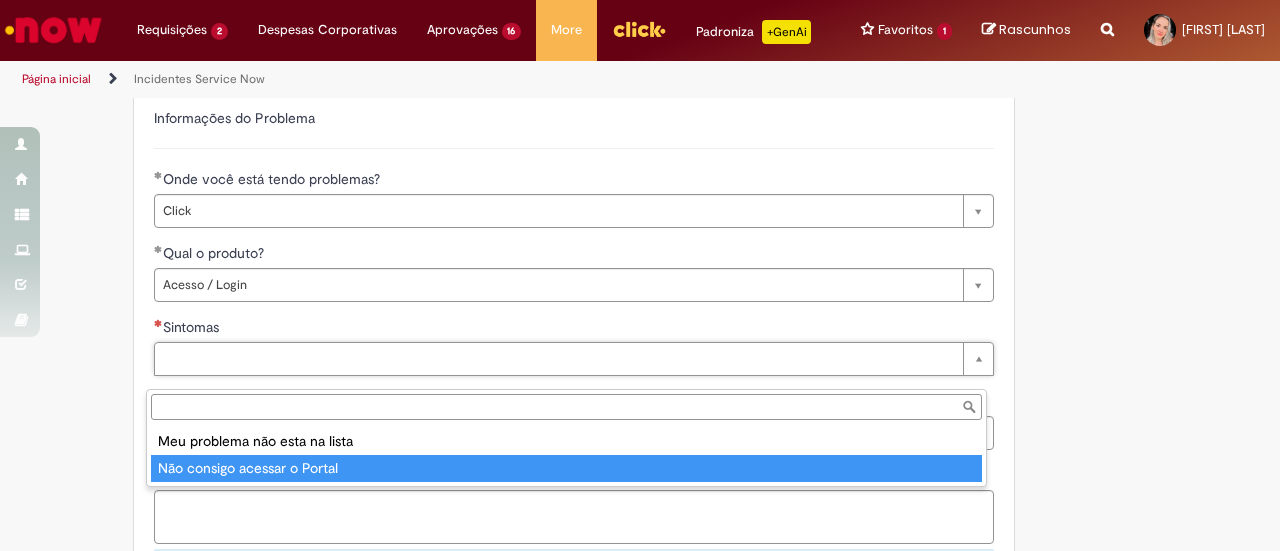 type on "**********" 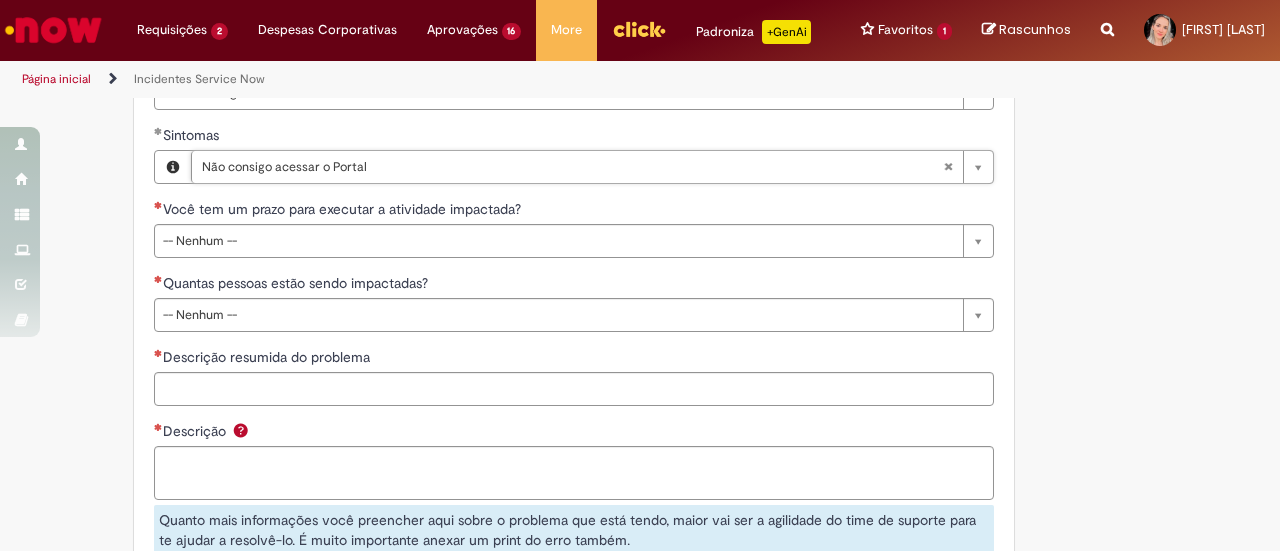 scroll, scrollTop: 1100, scrollLeft: 0, axis: vertical 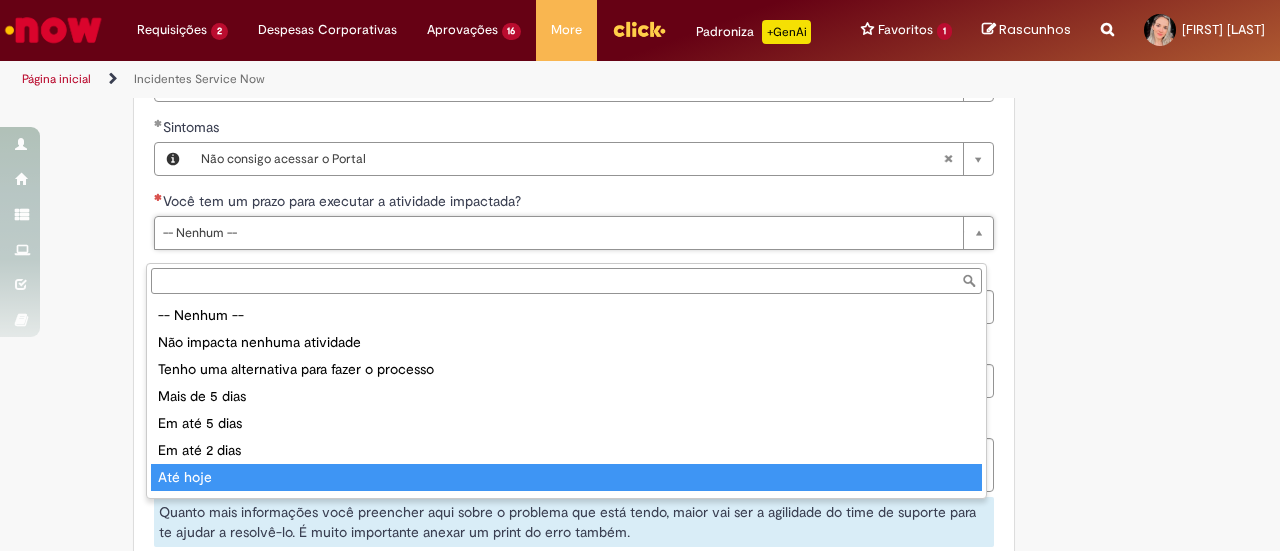 type on "********" 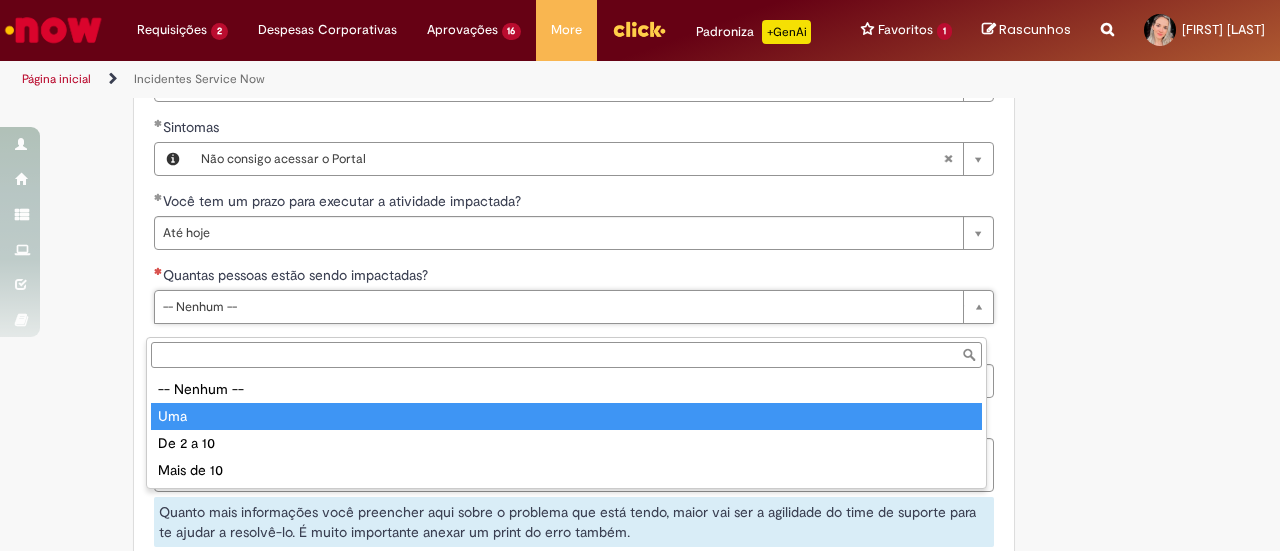 type on "***" 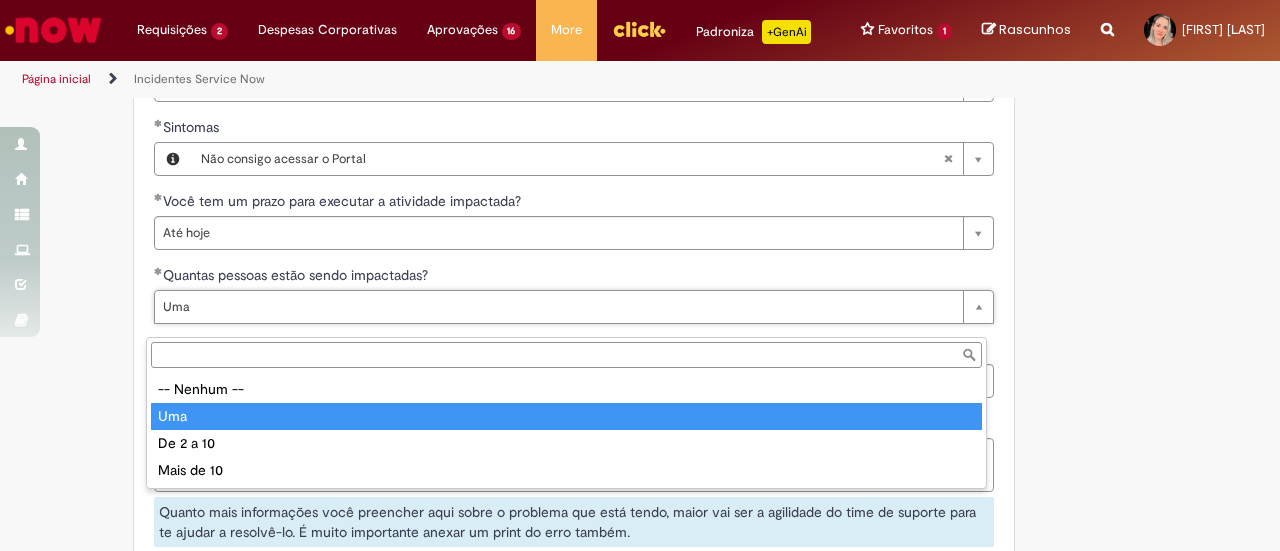 type on "***" 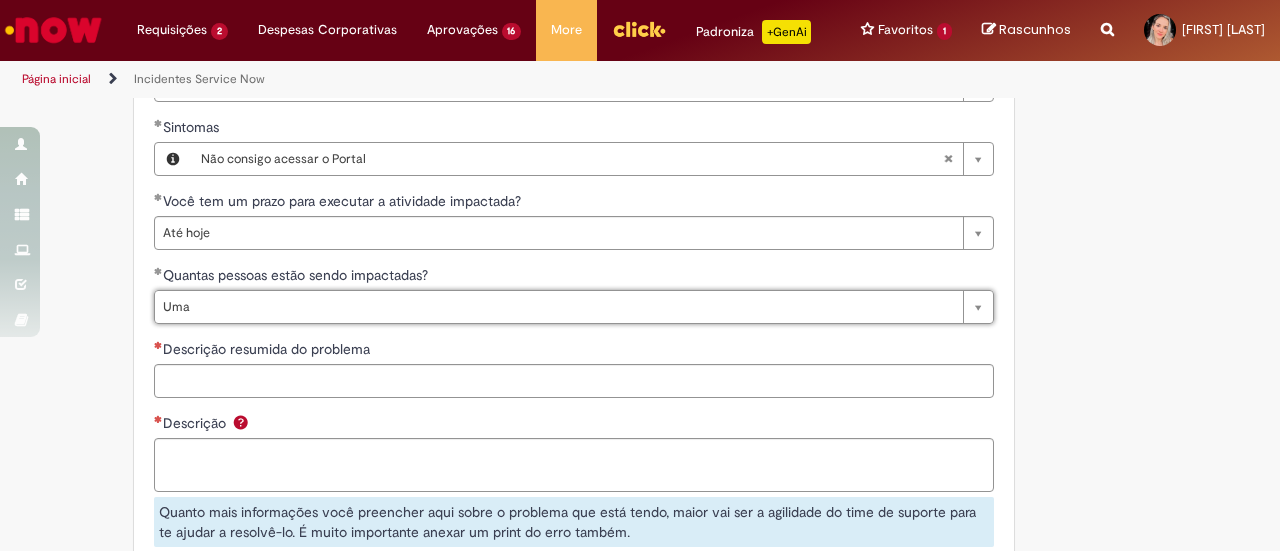 scroll, scrollTop: 0, scrollLeft: 27, axis: horizontal 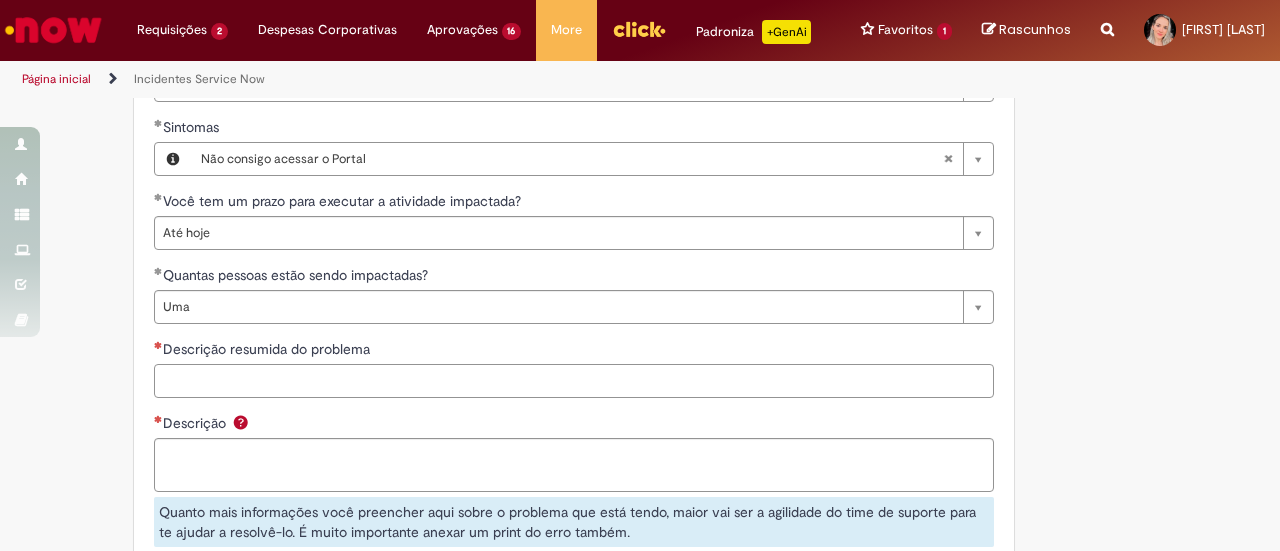 click on "Descrição resumida do problema" at bounding box center (574, 381) 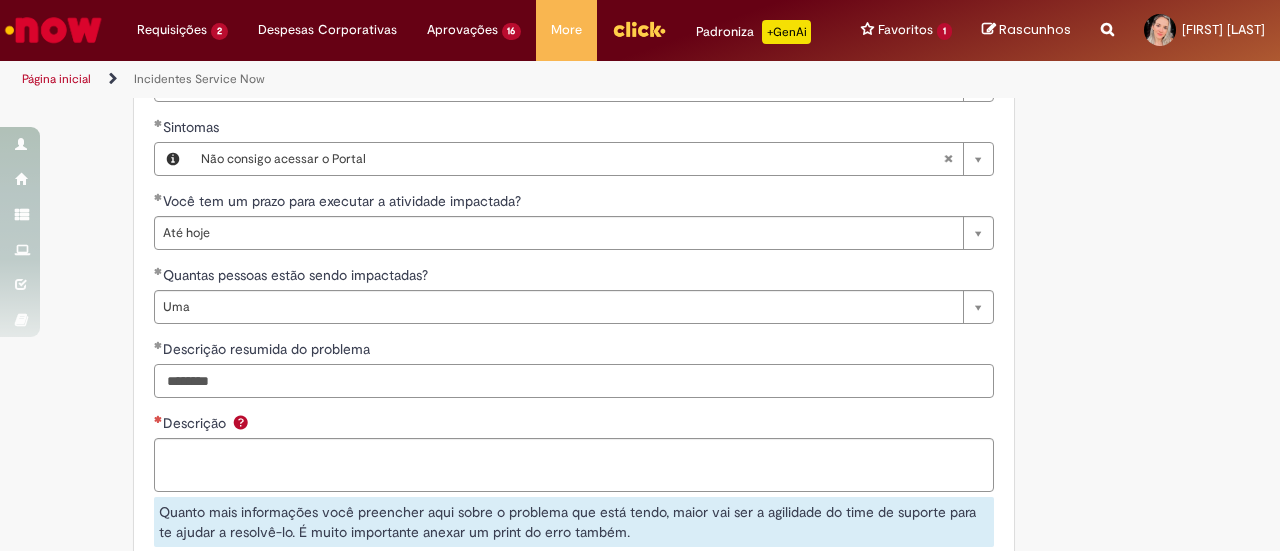 type on "********" 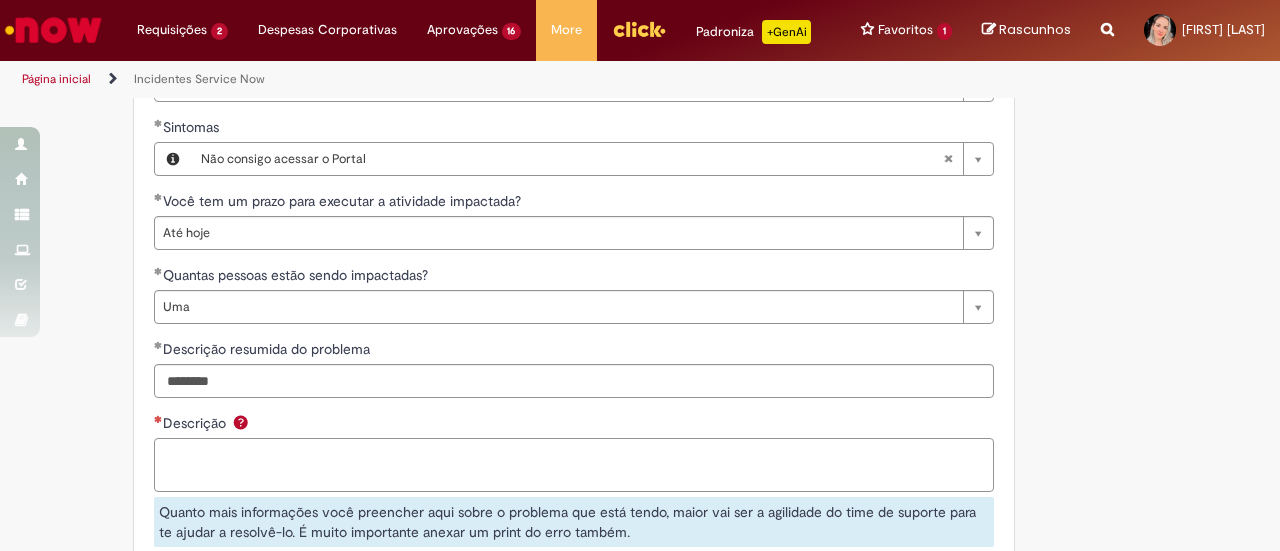 click on "Descrição" at bounding box center [574, 464] 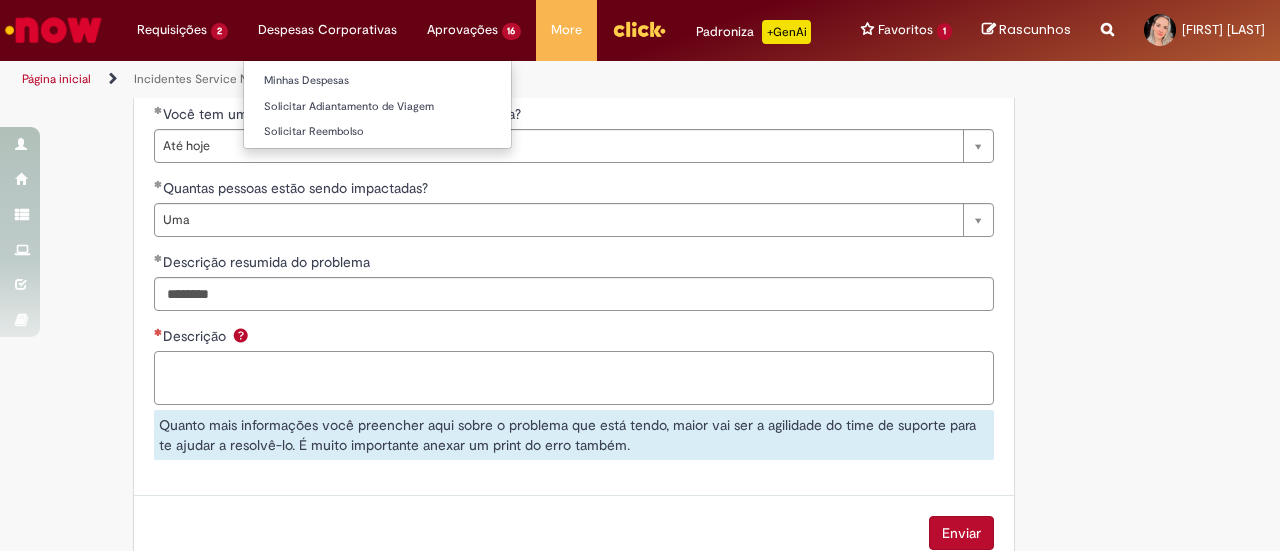 scroll, scrollTop: 1200, scrollLeft: 0, axis: vertical 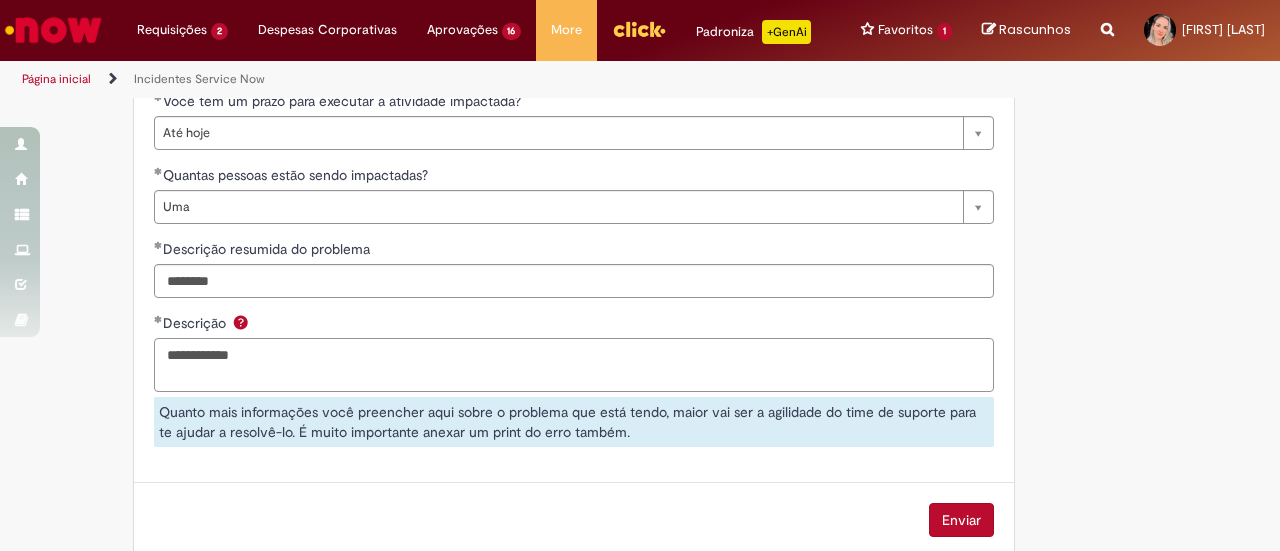 paste on "**********" 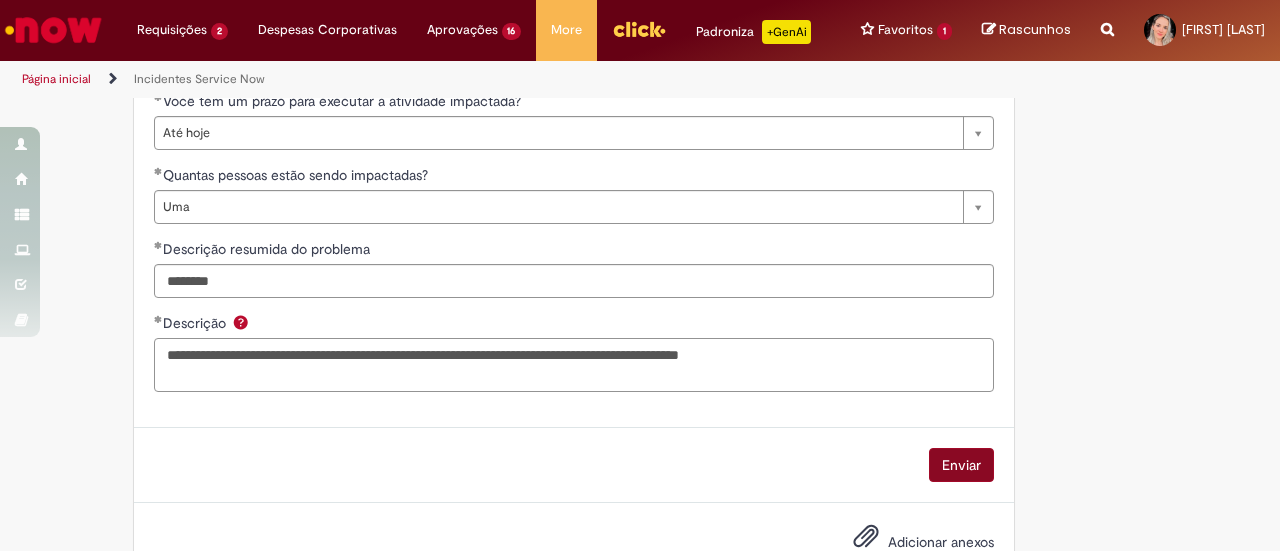 type on "**********" 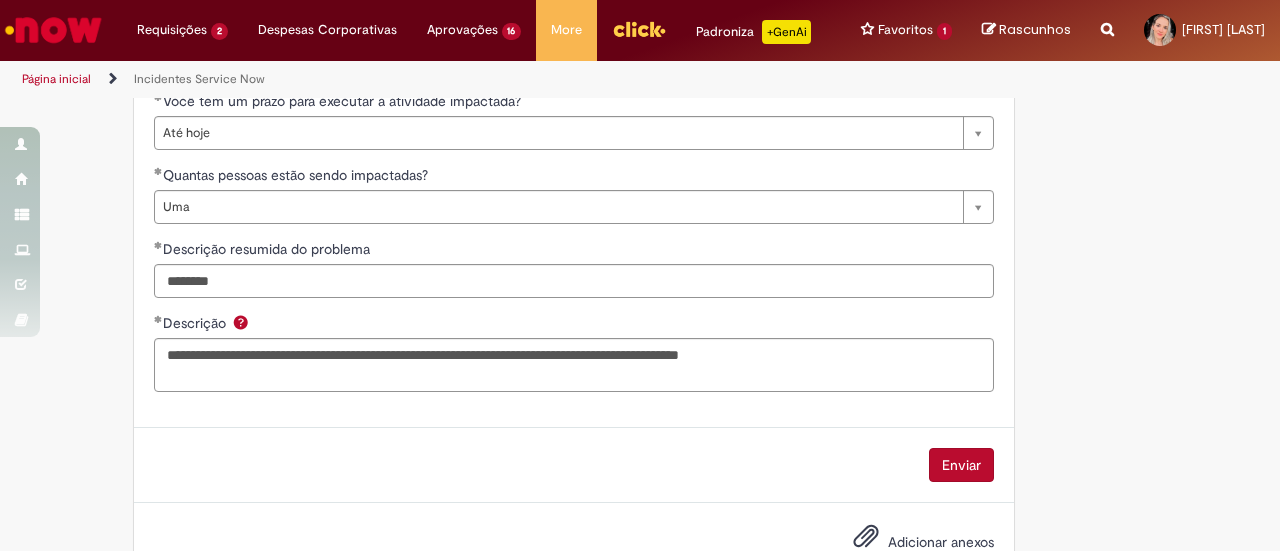 click on "Enviar" at bounding box center [961, 465] 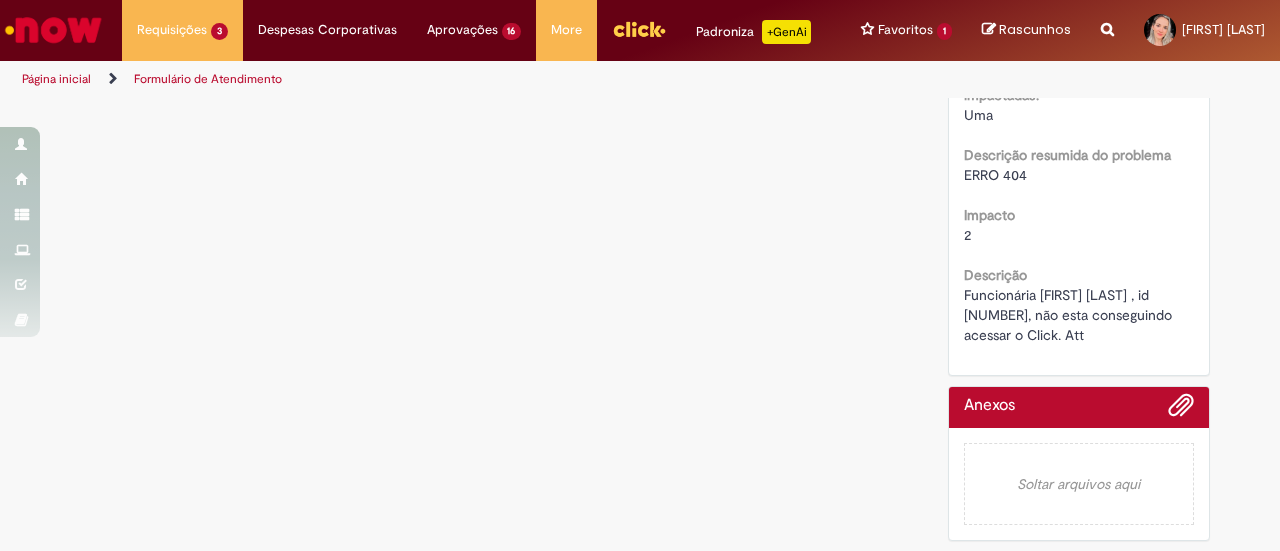 scroll, scrollTop: 0, scrollLeft: 0, axis: both 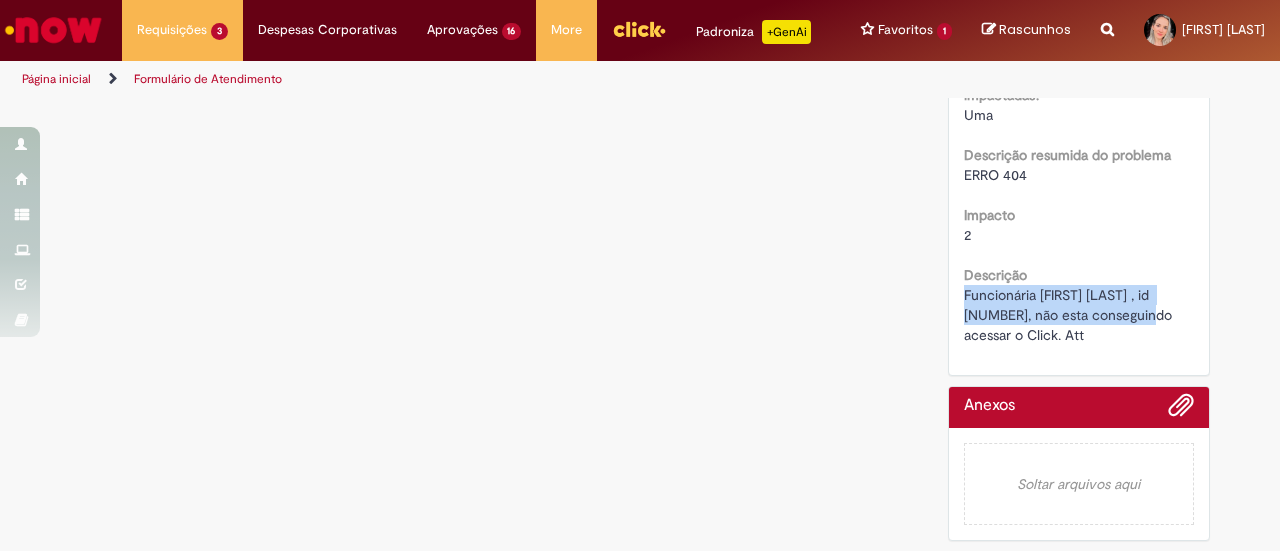 drag, startPoint x: 952, startPoint y: 275, endPoint x: 1134, endPoint y: 295, distance: 183.0956 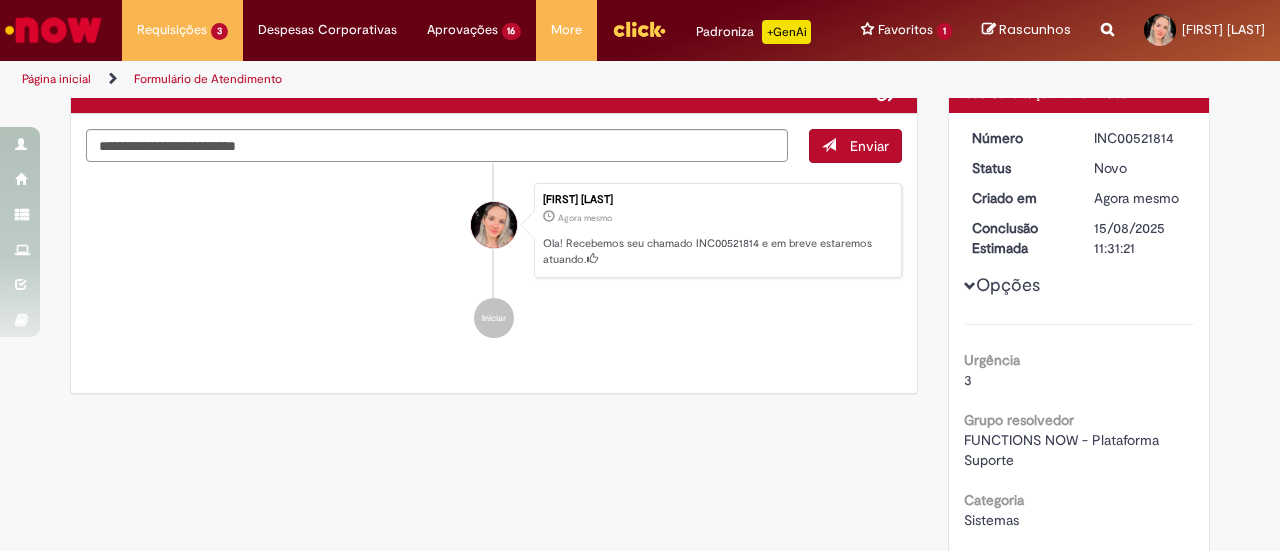 scroll, scrollTop: 0, scrollLeft: 0, axis: both 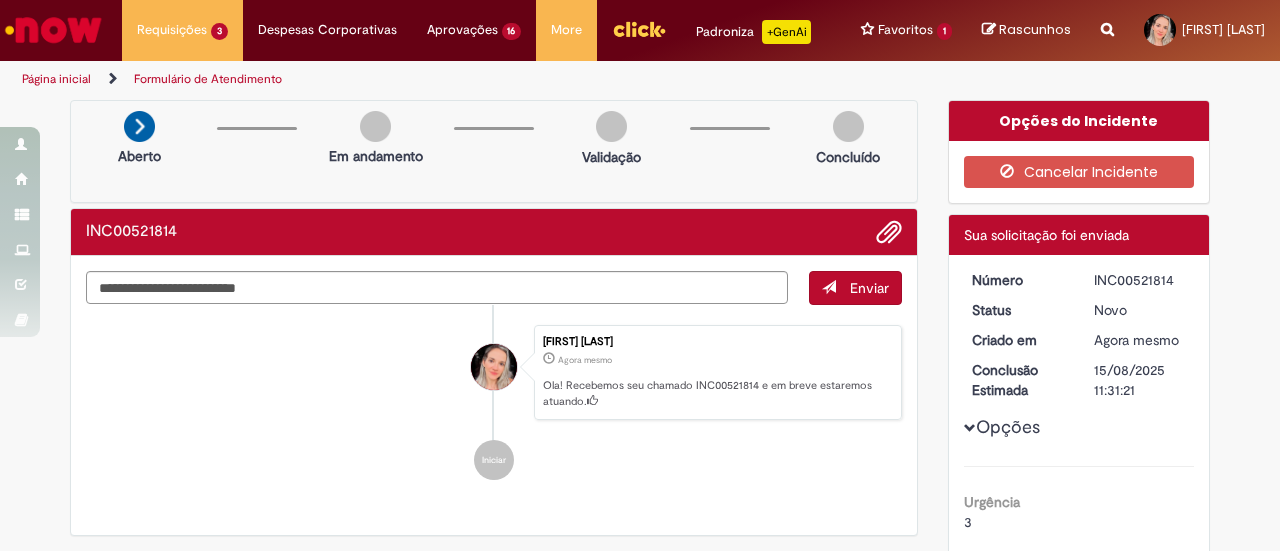 drag, startPoint x: 1176, startPoint y: 297, endPoint x: 1075, endPoint y: 305, distance: 101.31634 